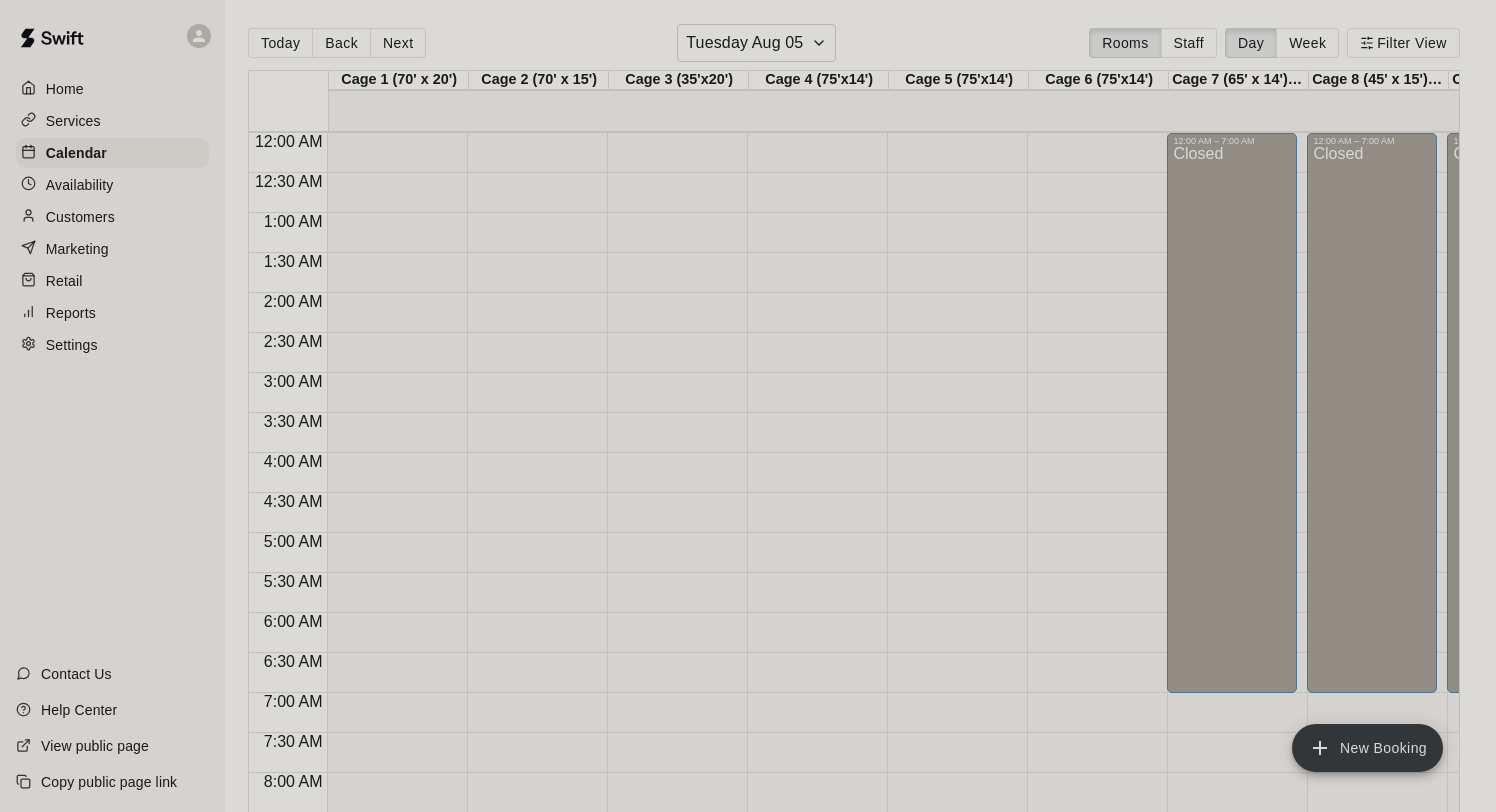 scroll, scrollTop: 0, scrollLeft: 0, axis: both 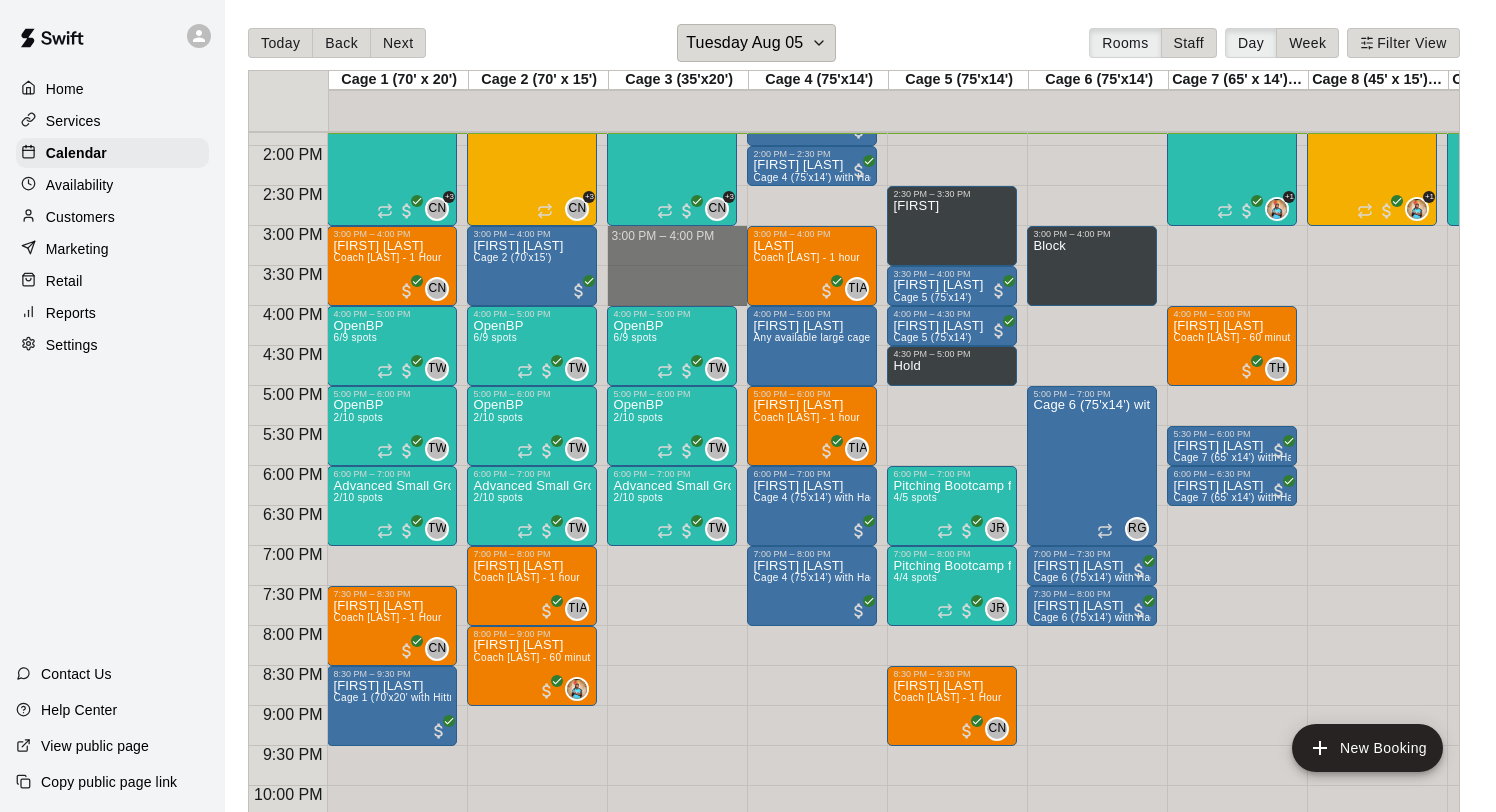 drag, startPoint x: 645, startPoint y: 231, endPoint x: 644, endPoint y: 300, distance: 69.00725 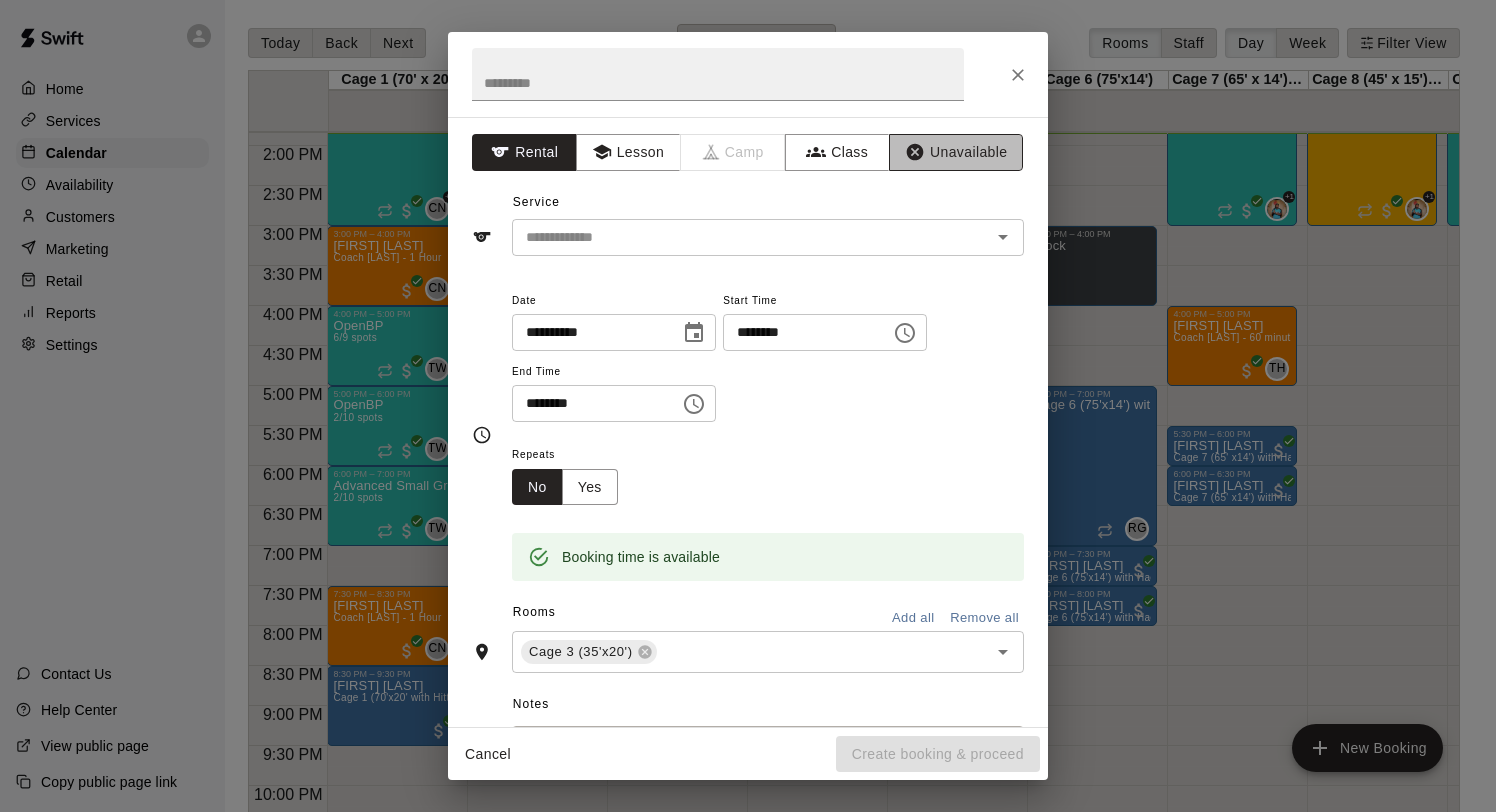 click on "Unavailable" at bounding box center (956, 152) 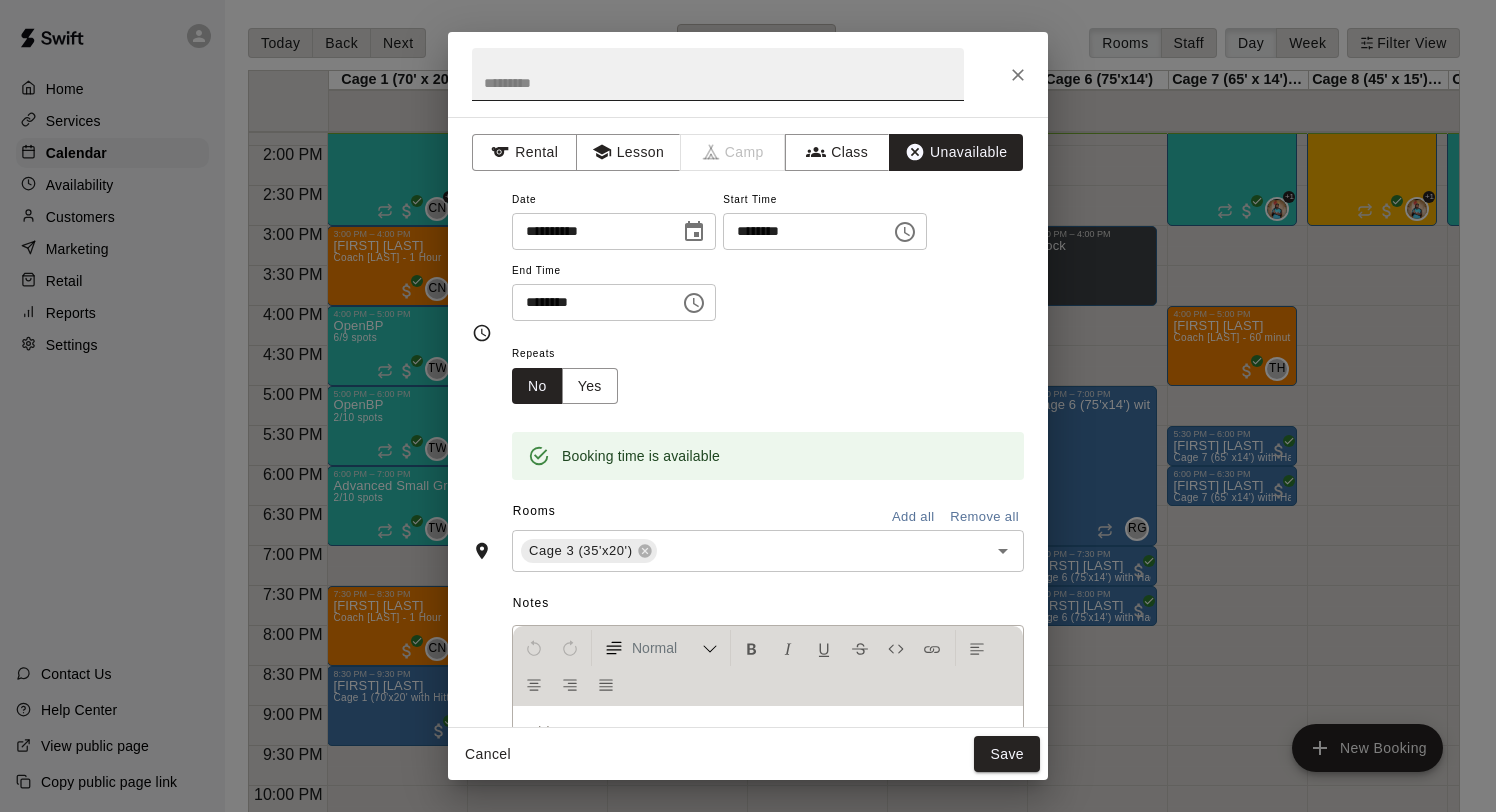 click at bounding box center [718, 74] 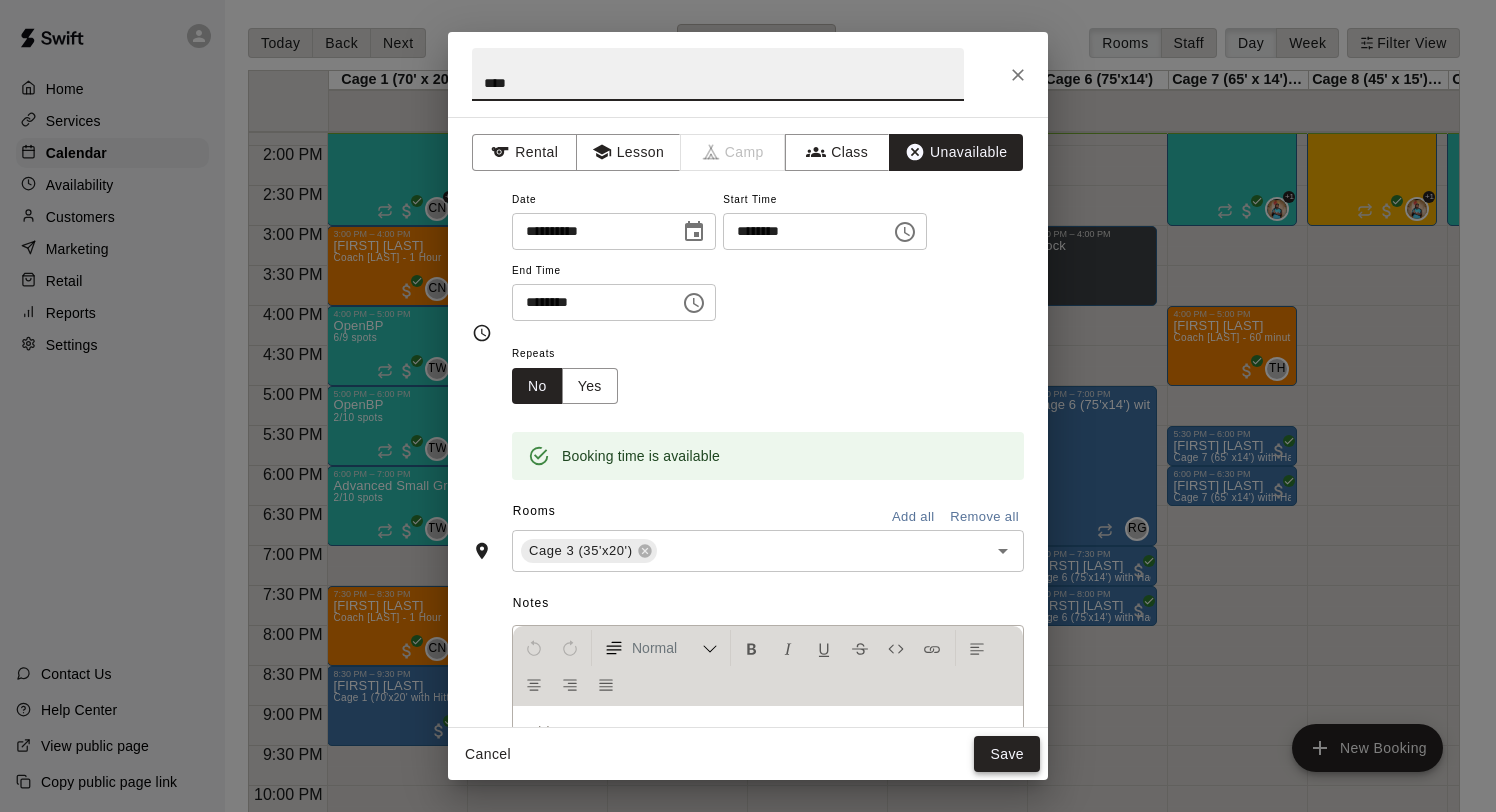 type on "****" 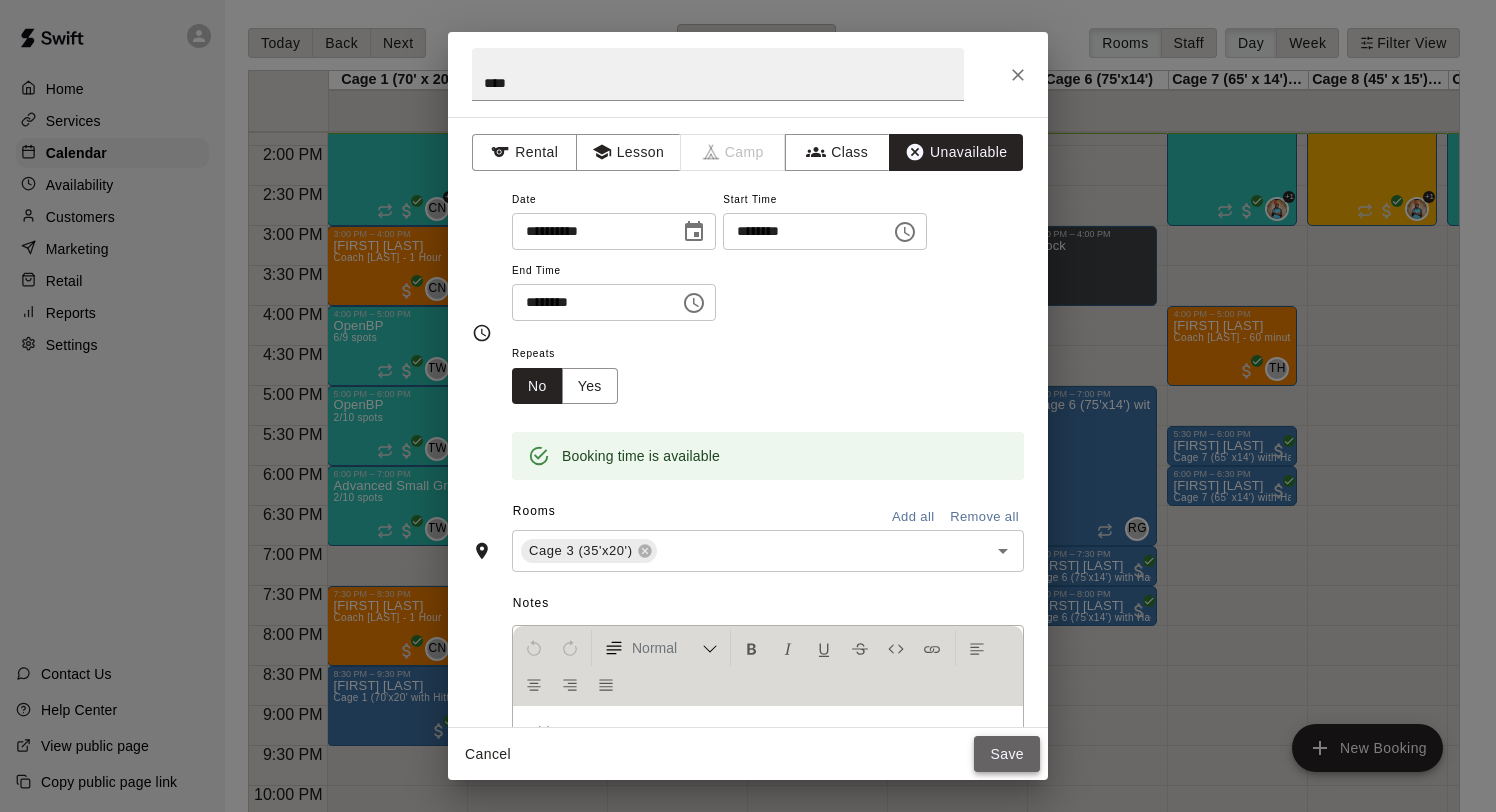 click on "Save" at bounding box center [1007, 754] 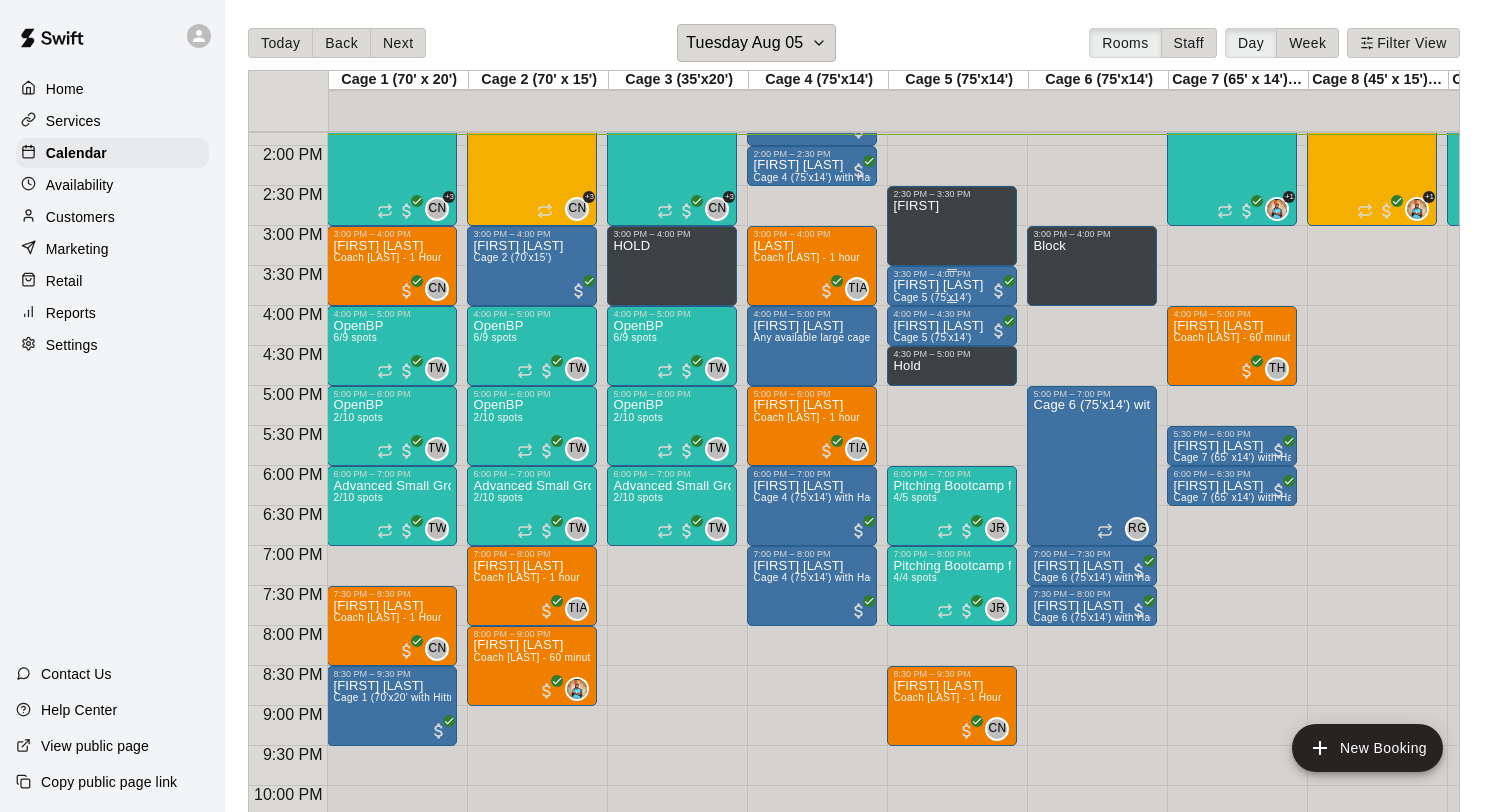 click on "[FIRST] [LAST]" at bounding box center [938, 285] 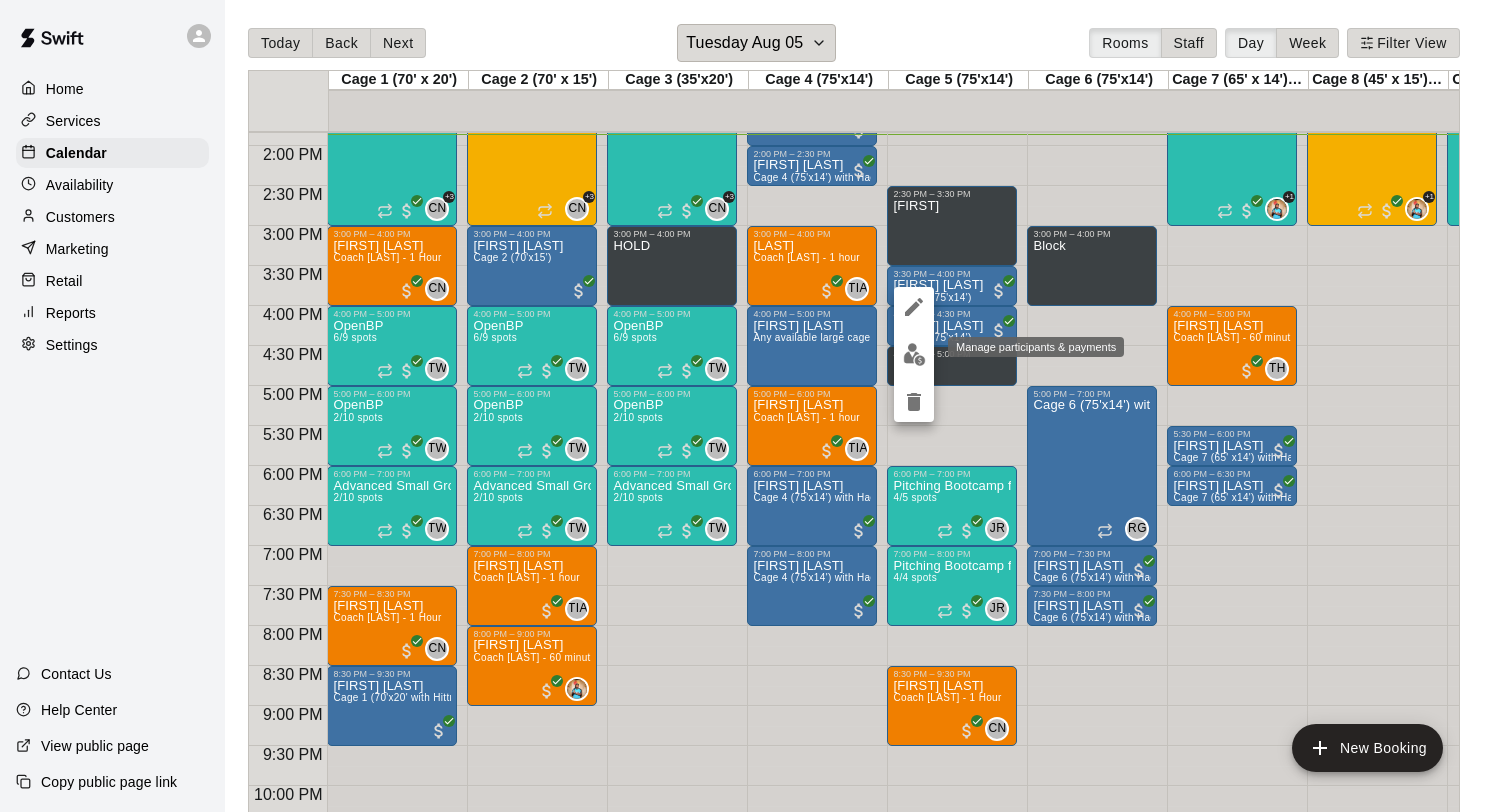click at bounding box center (914, 354) 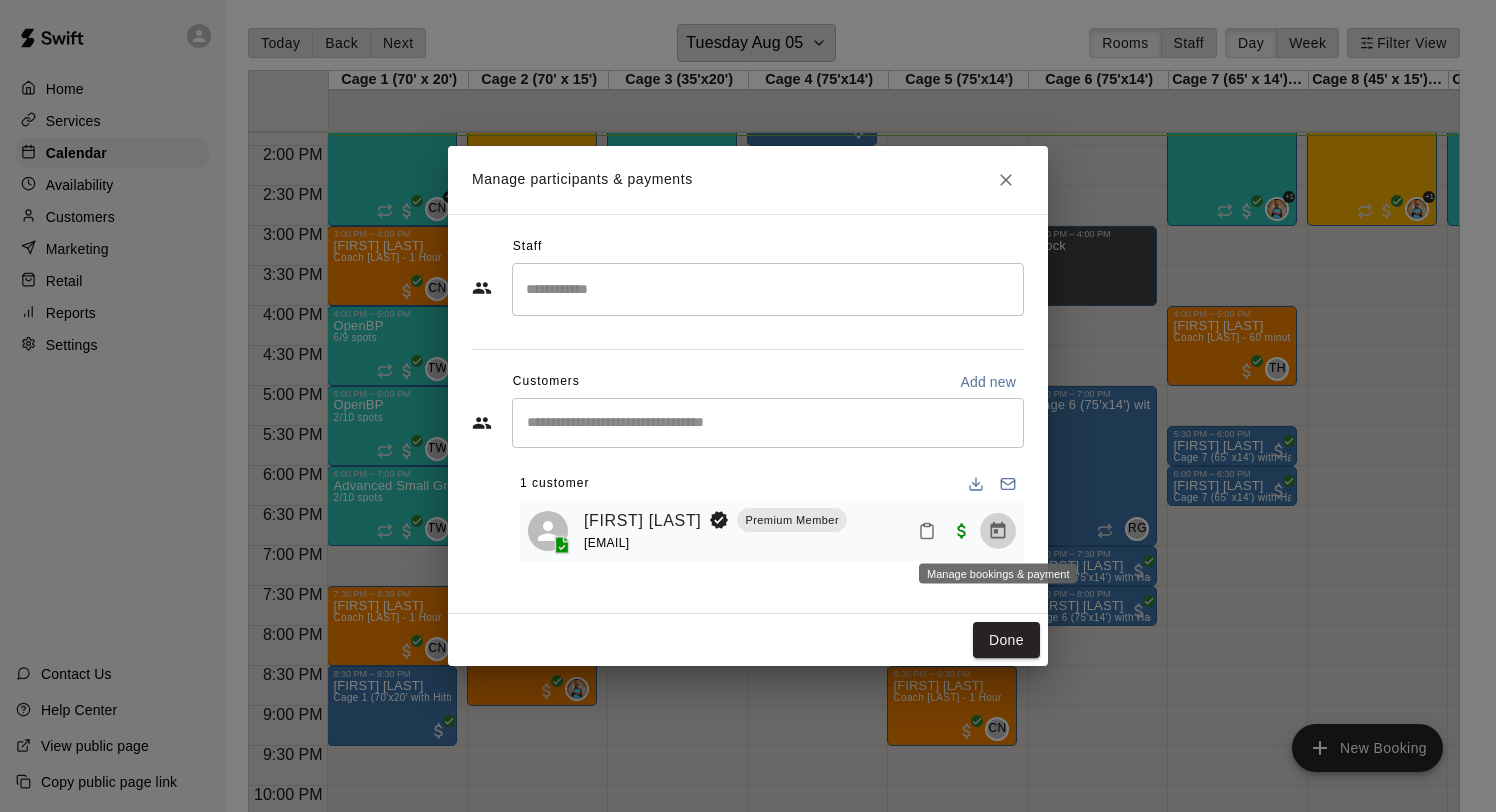click 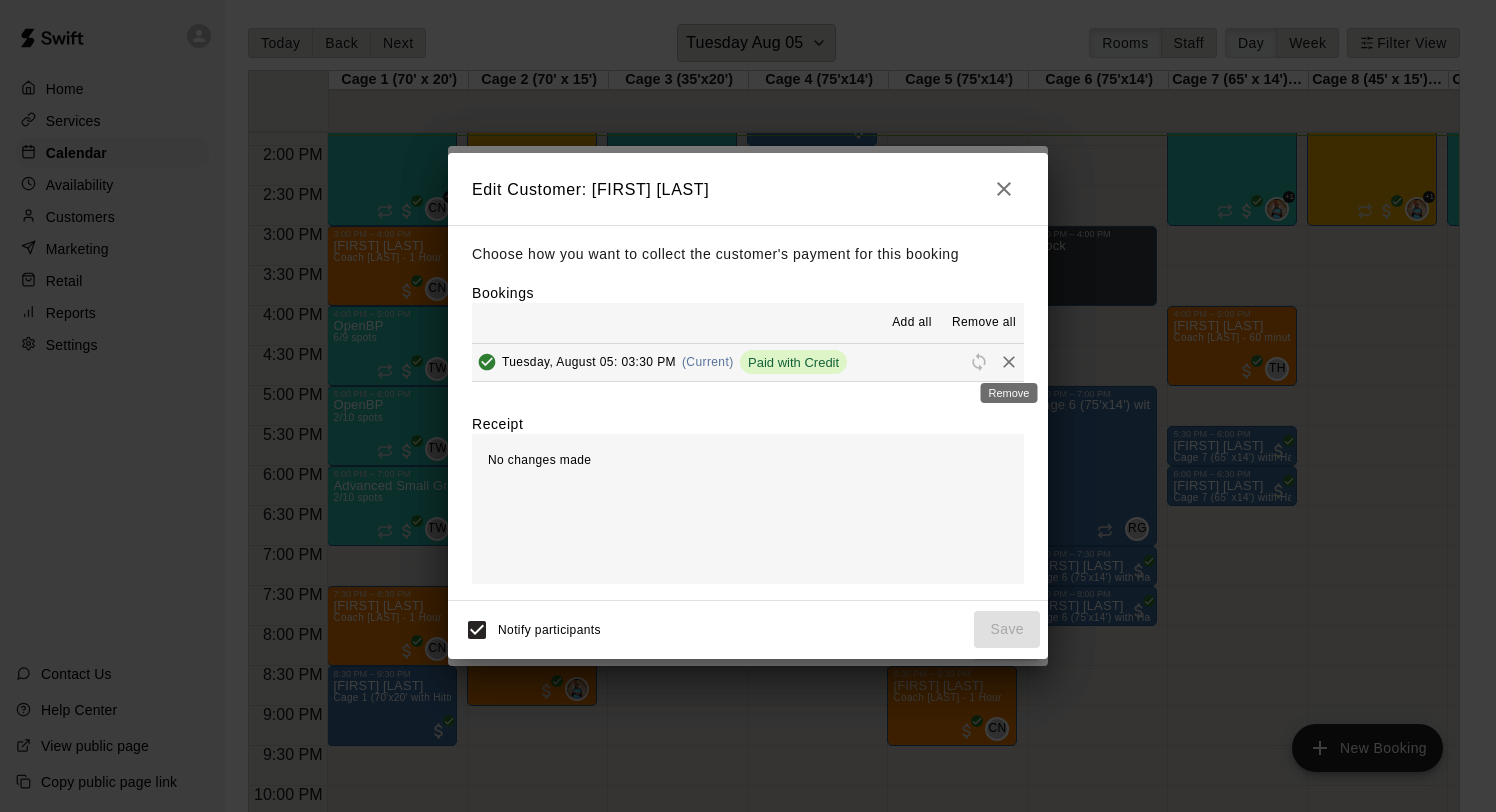 click 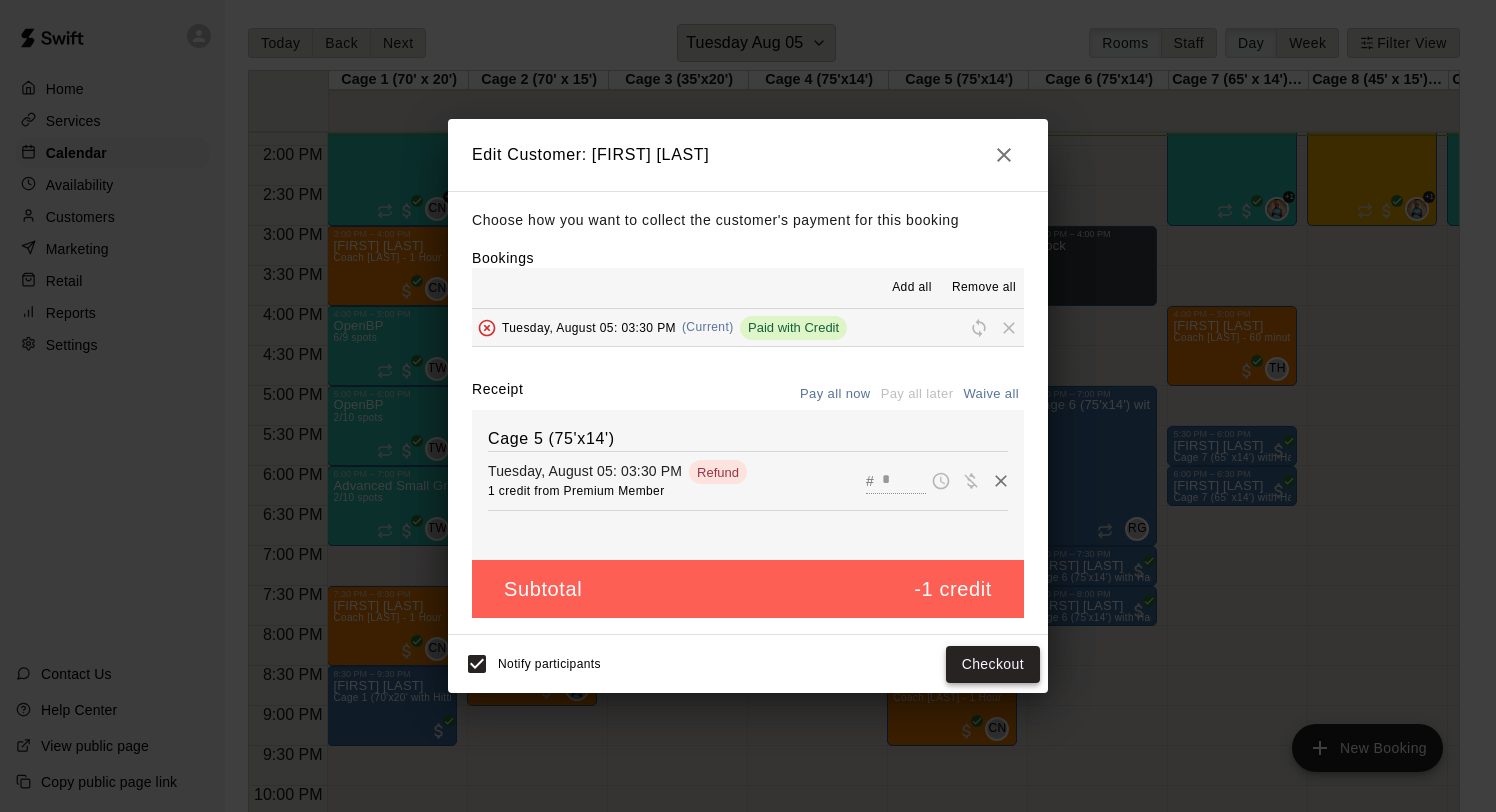 click on "Checkout" at bounding box center [993, 664] 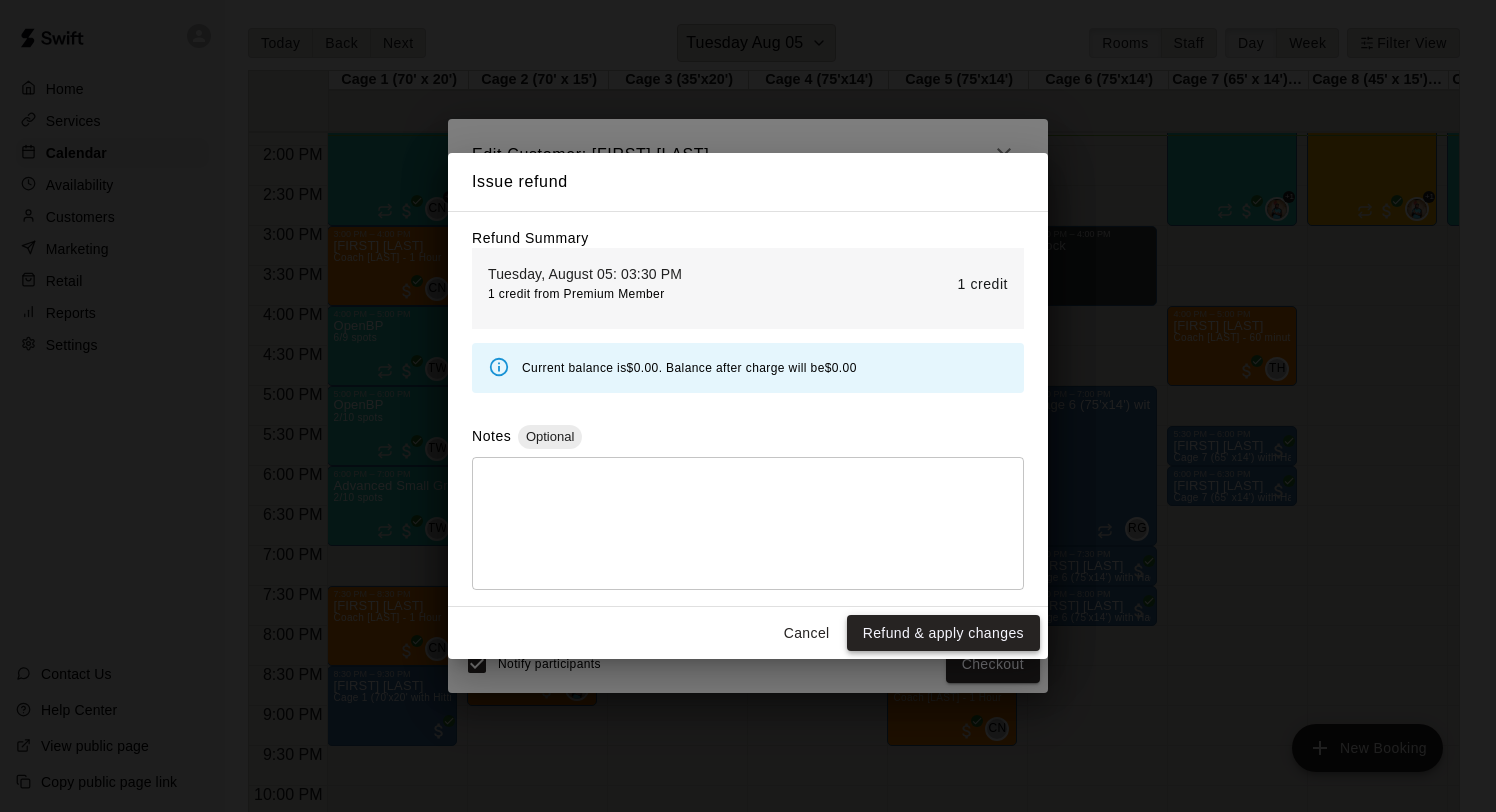 click on "Refund & apply changes" at bounding box center (943, 633) 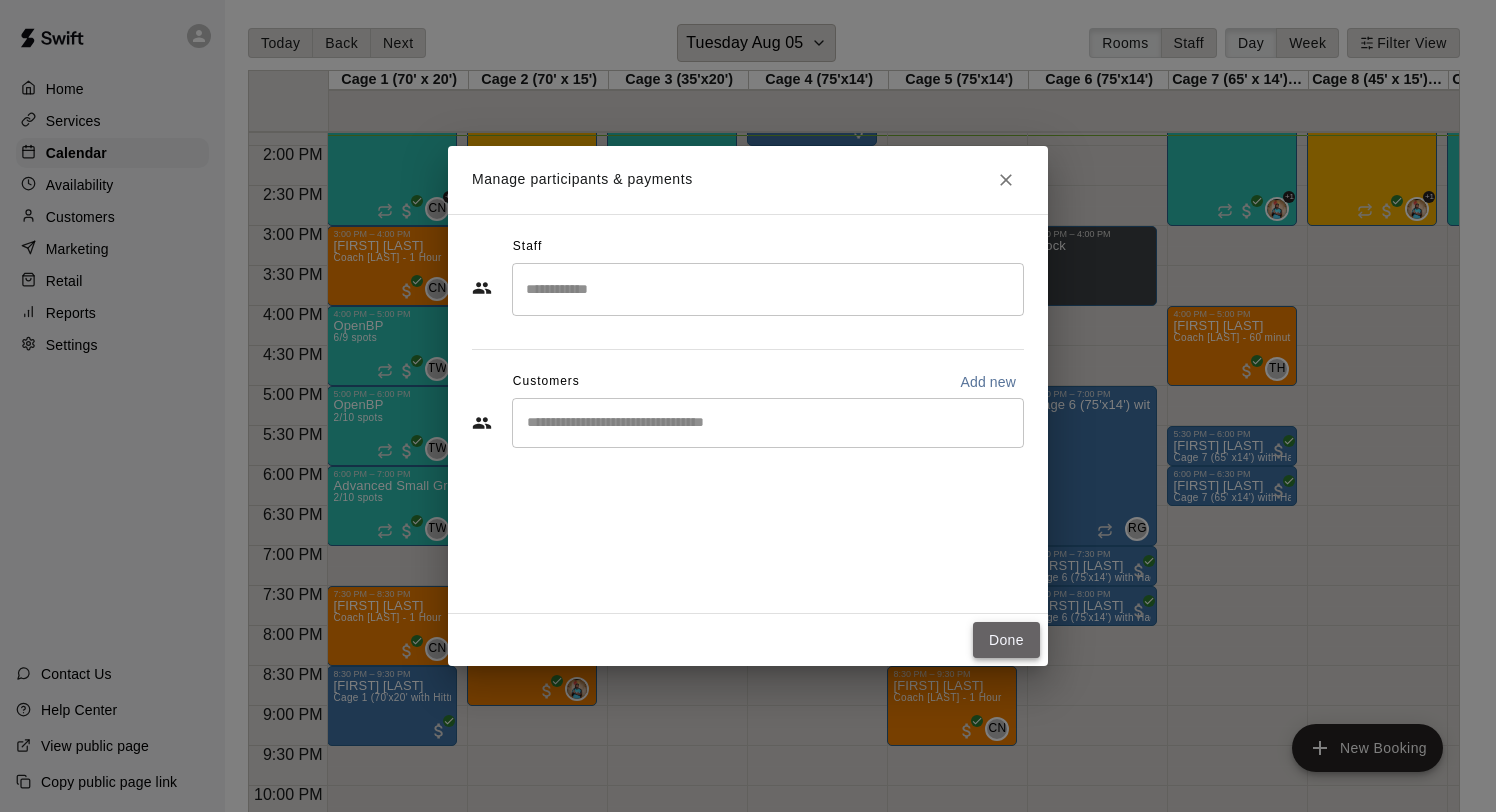 click on "Done" at bounding box center [1006, 640] 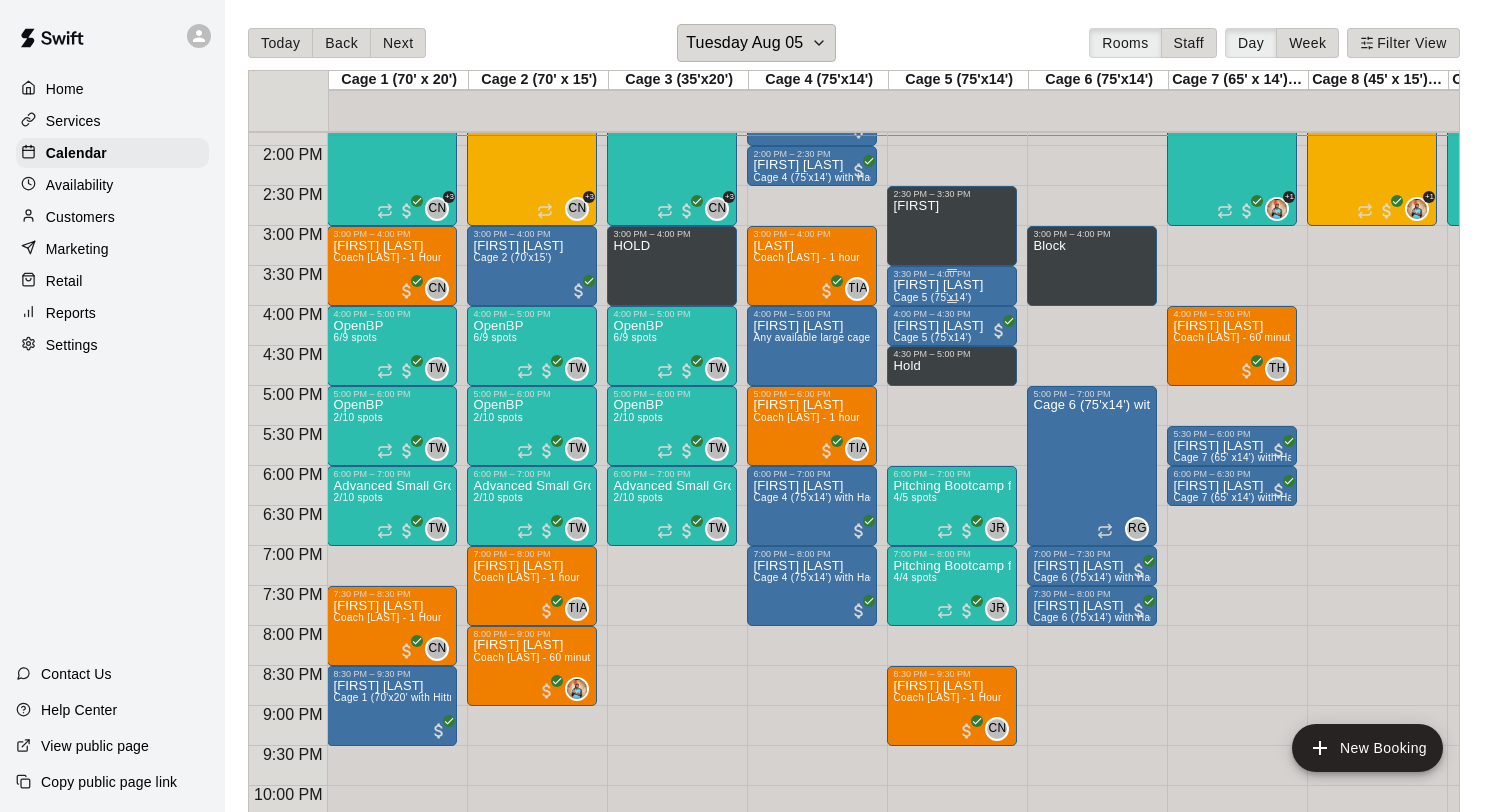 click on "[FIRST] [LAST]" at bounding box center (938, 285) 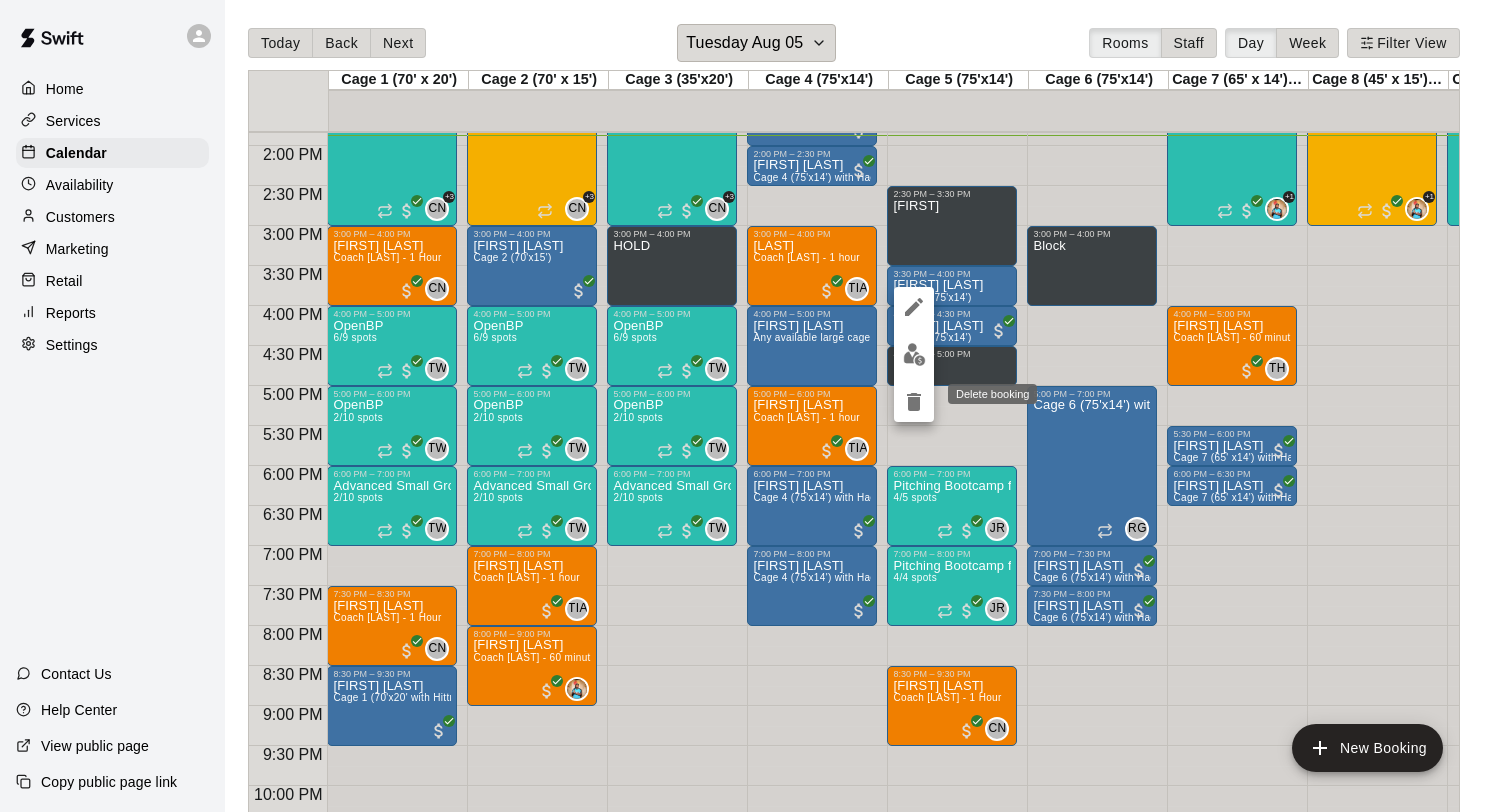 click 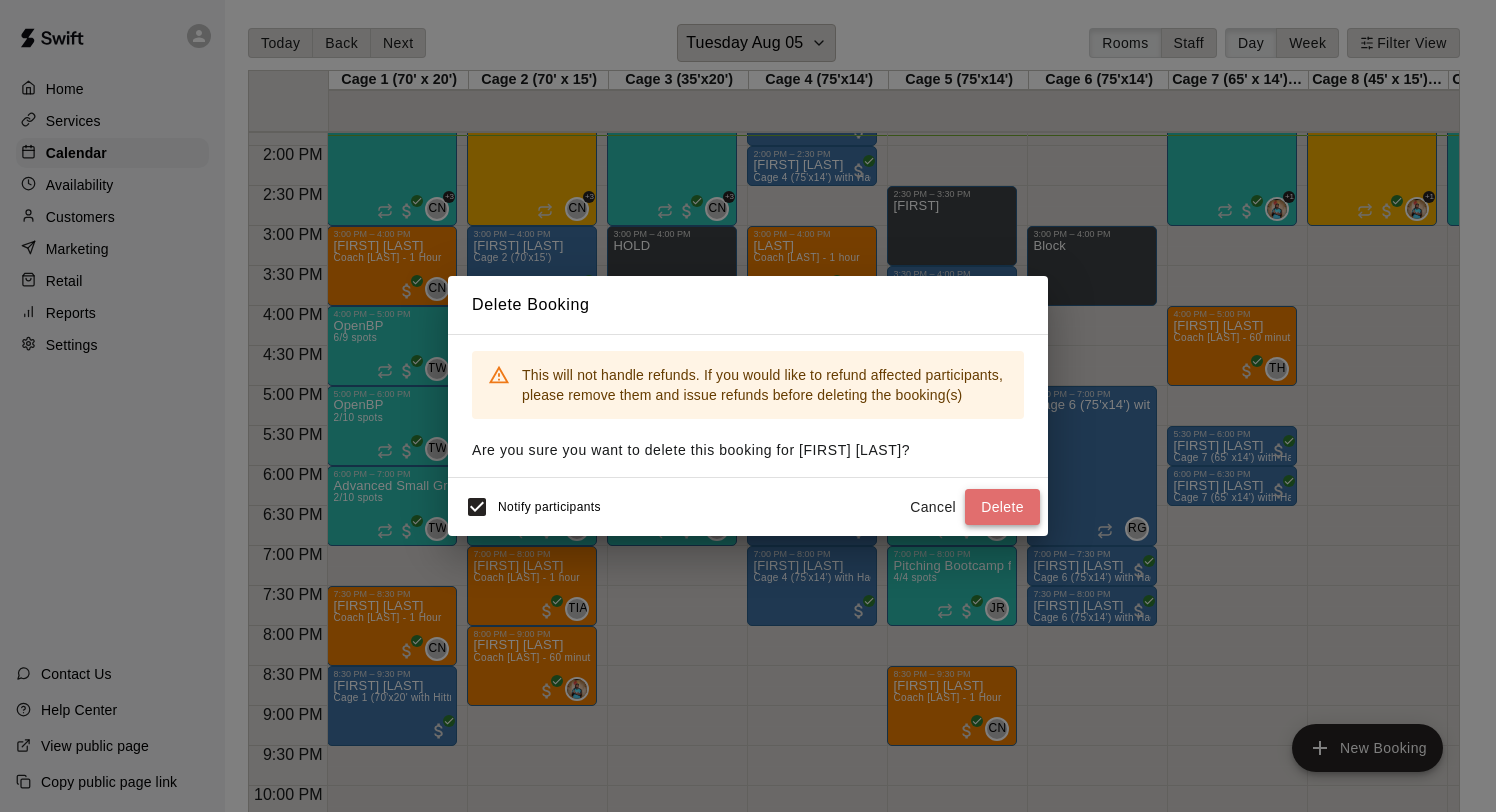 click on "Delete" at bounding box center (1002, 507) 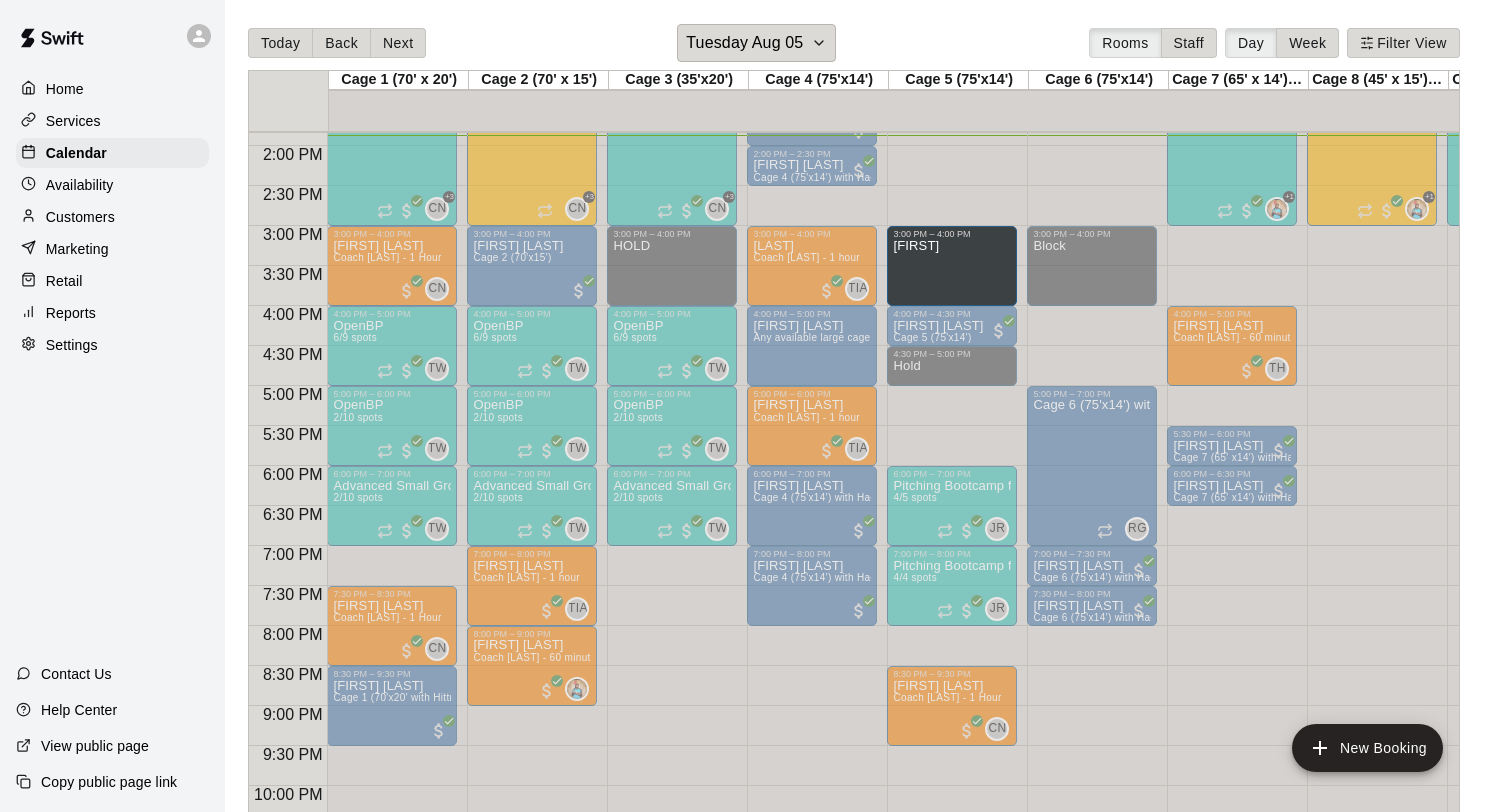 drag, startPoint x: 961, startPoint y: 229, endPoint x: 957, endPoint y: 284, distance: 55.145264 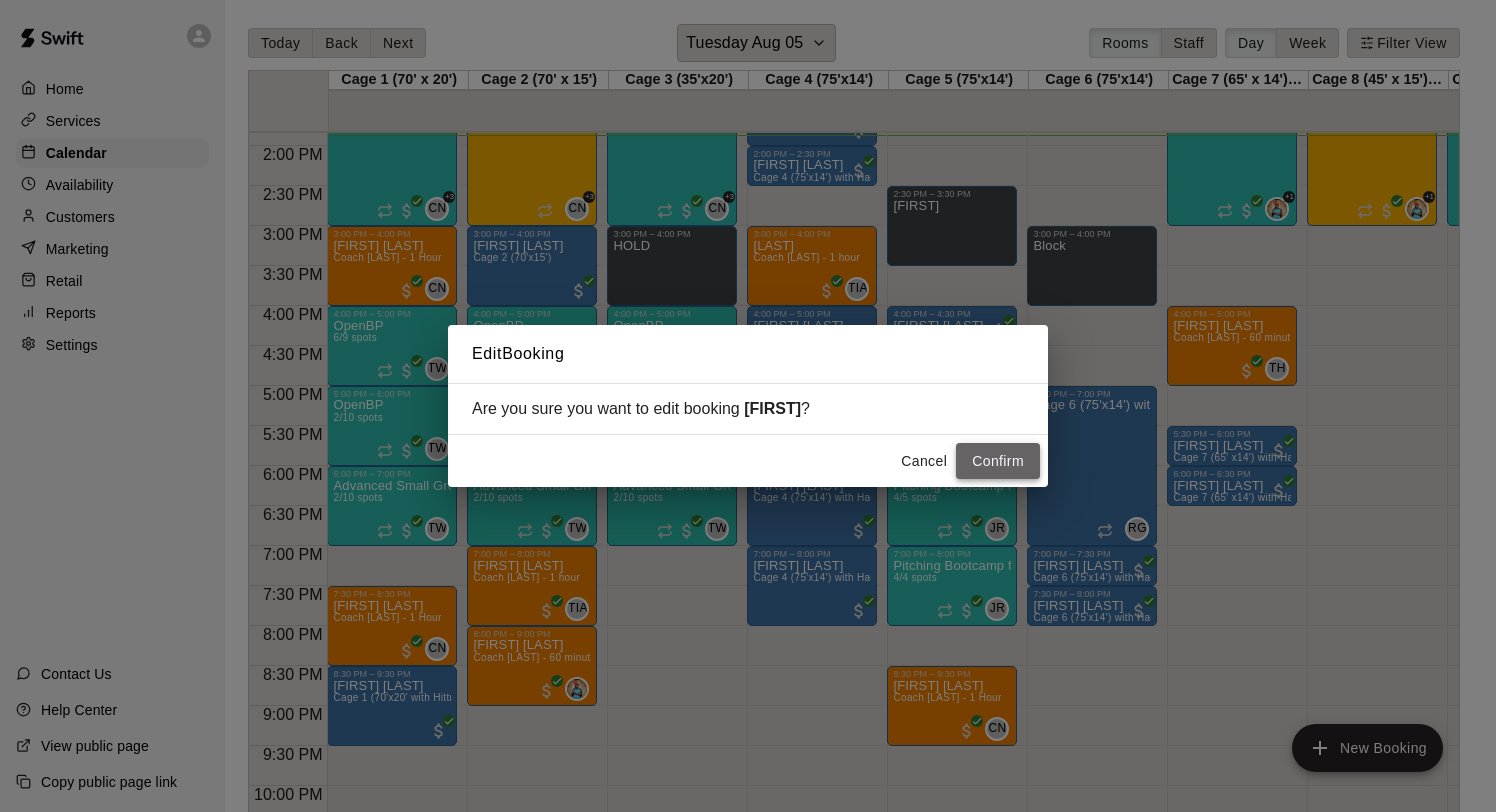 click on "Confirm" at bounding box center [998, 461] 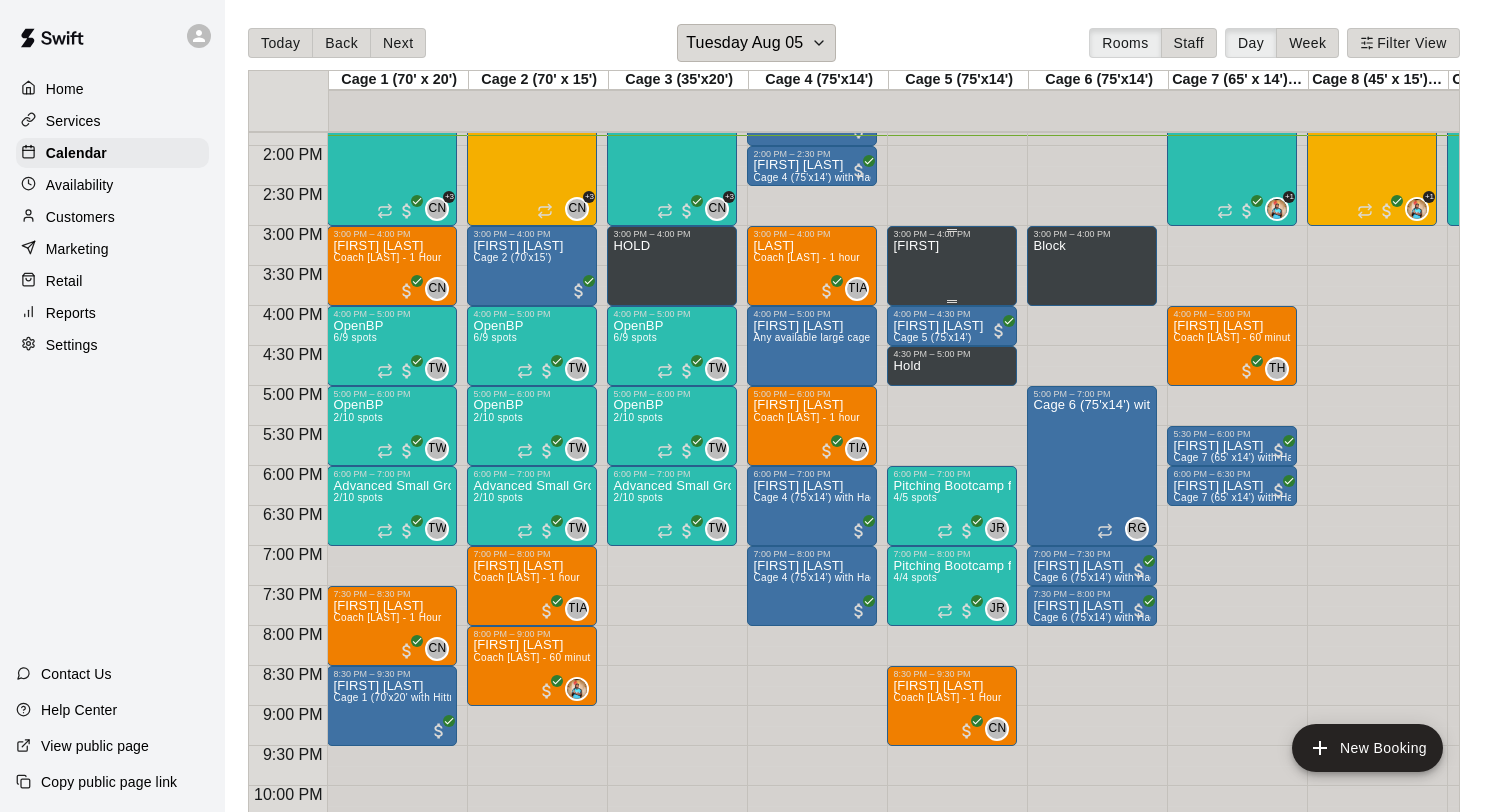 click on "[FIRST]" at bounding box center [952, 645] 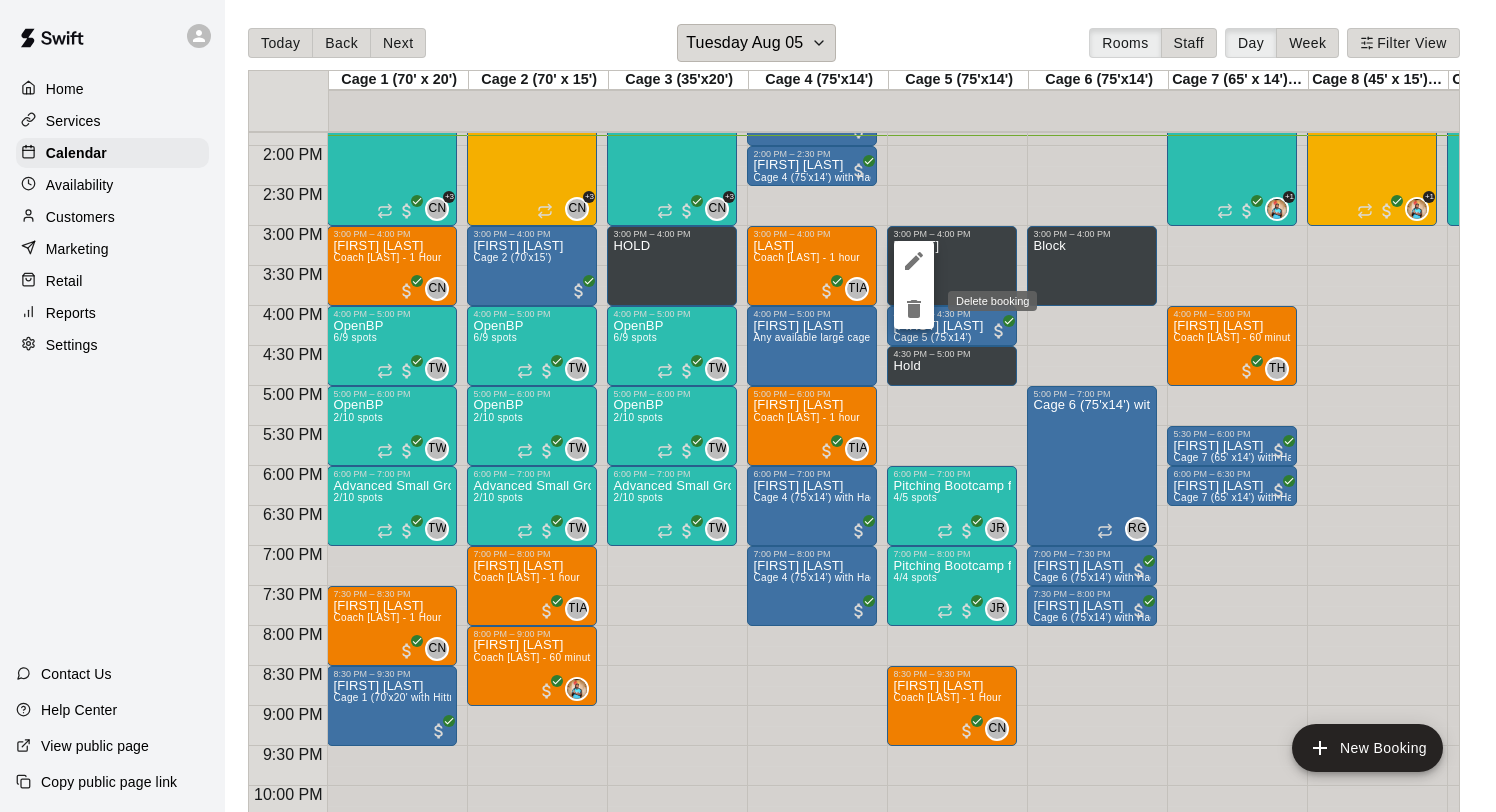 click 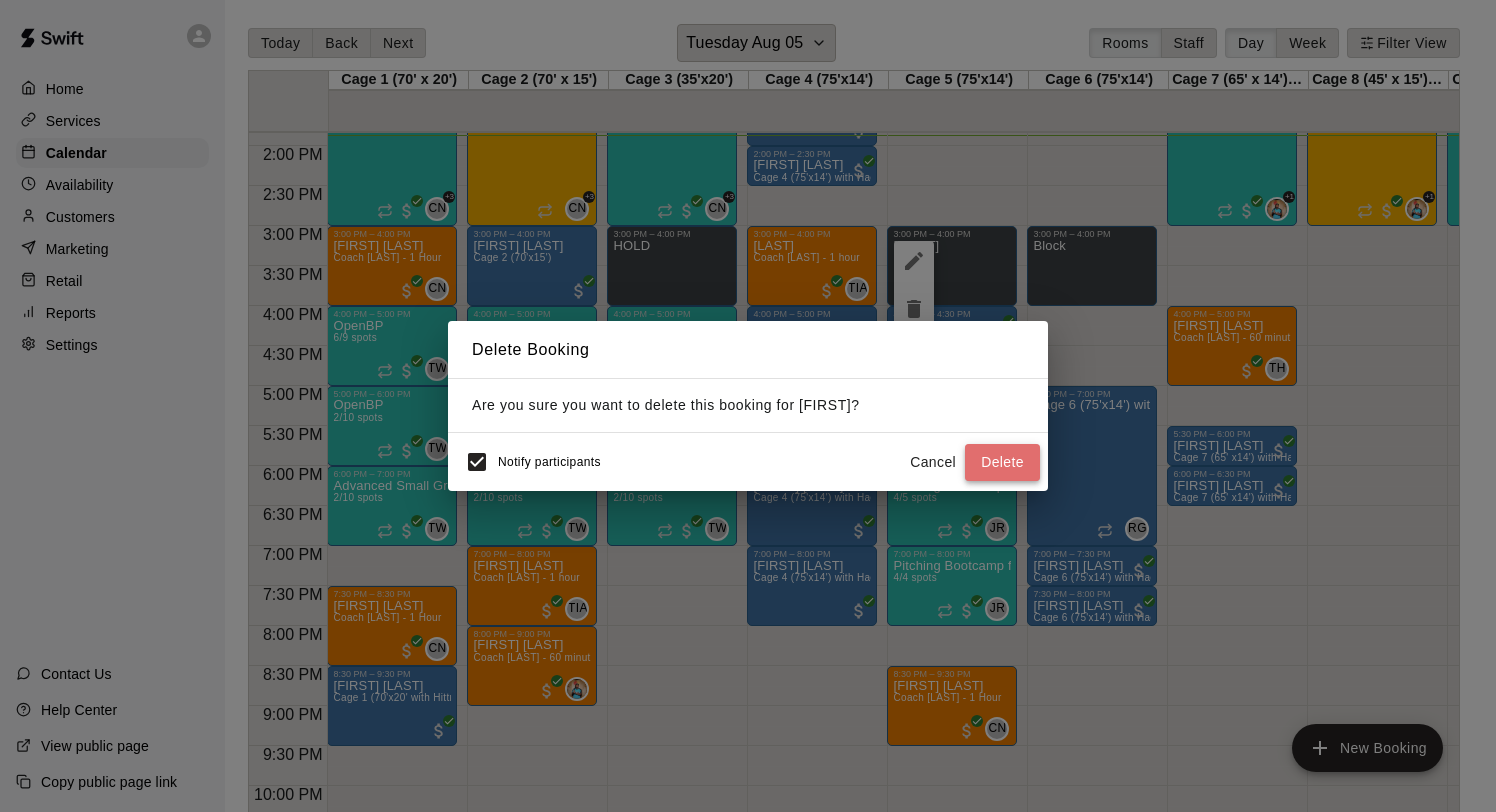 click on "Delete" at bounding box center [1002, 462] 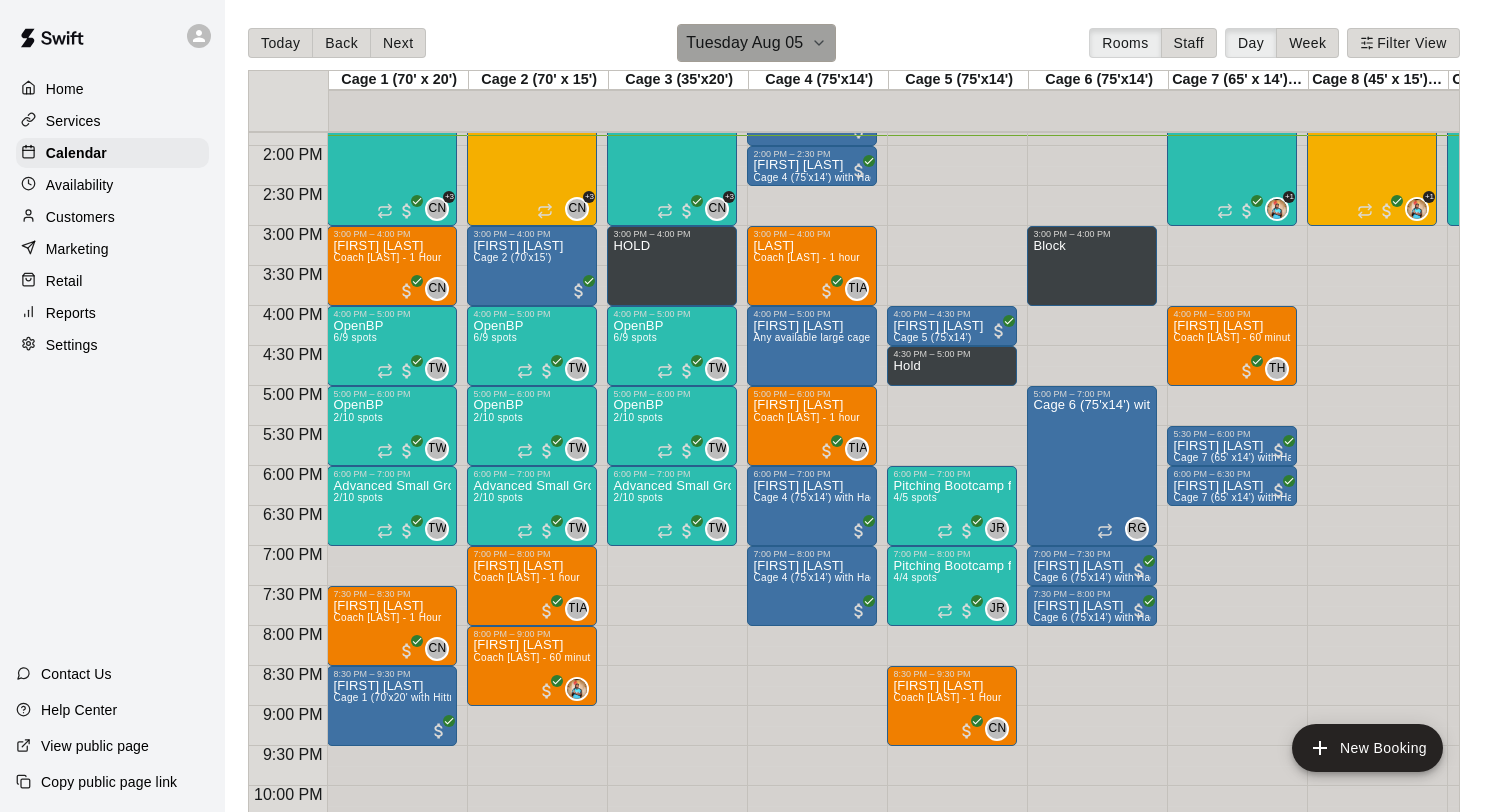 click 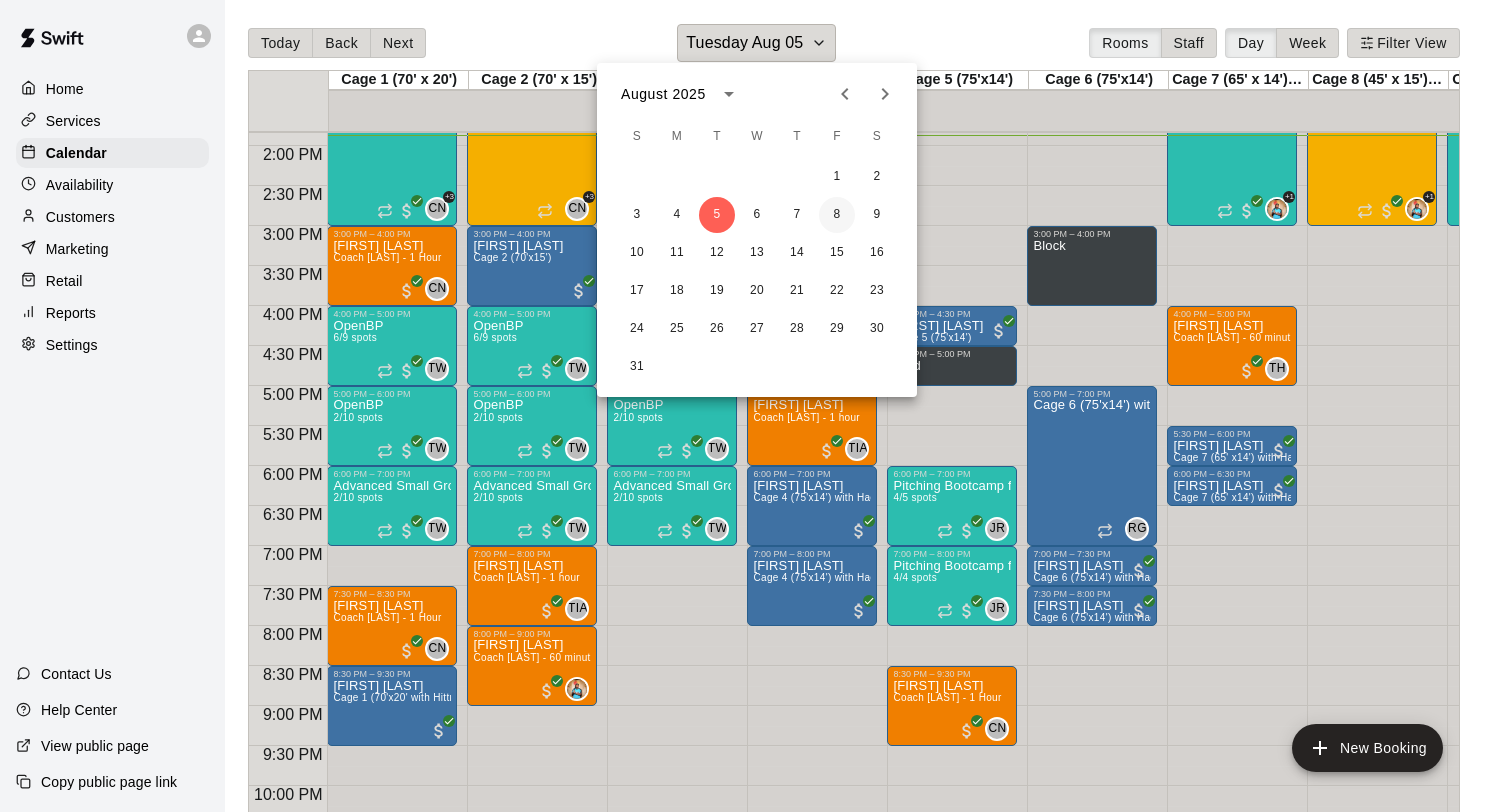 click on "8" at bounding box center [837, 215] 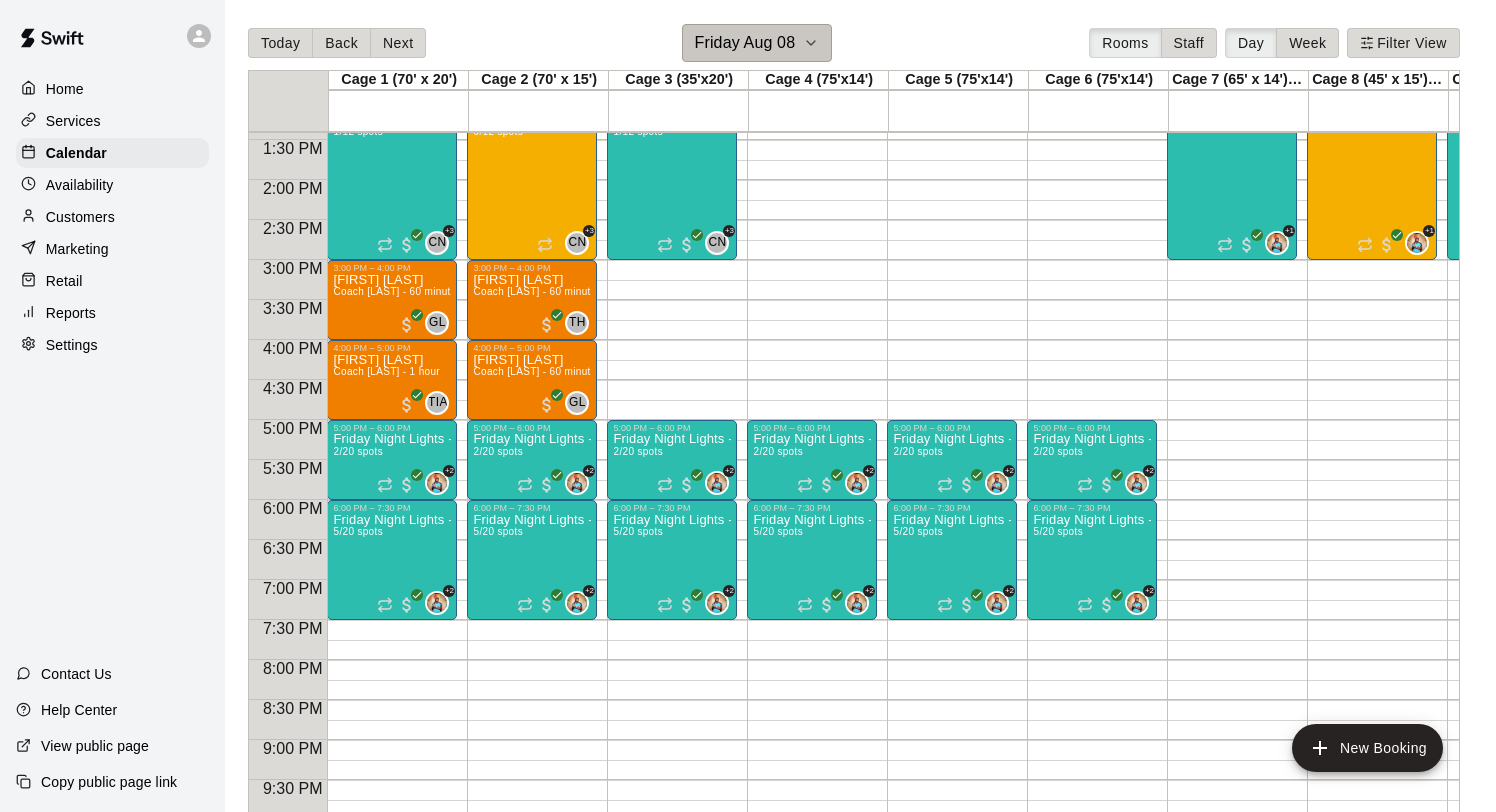 scroll, scrollTop: 1070, scrollLeft: 0, axis: vertical 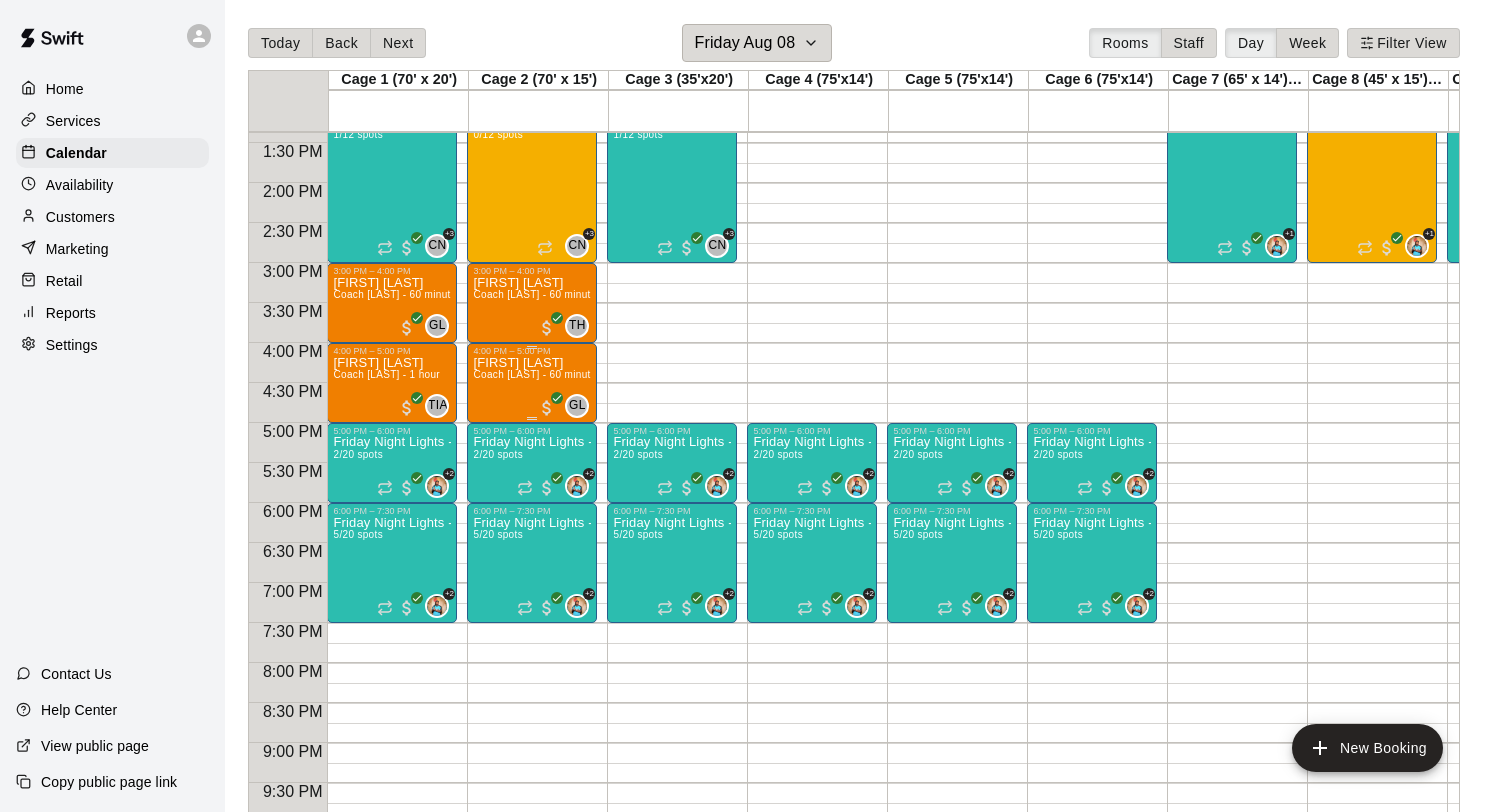 click on "Coach Gavin - 60 minutes" at bounding box center (537, 374) 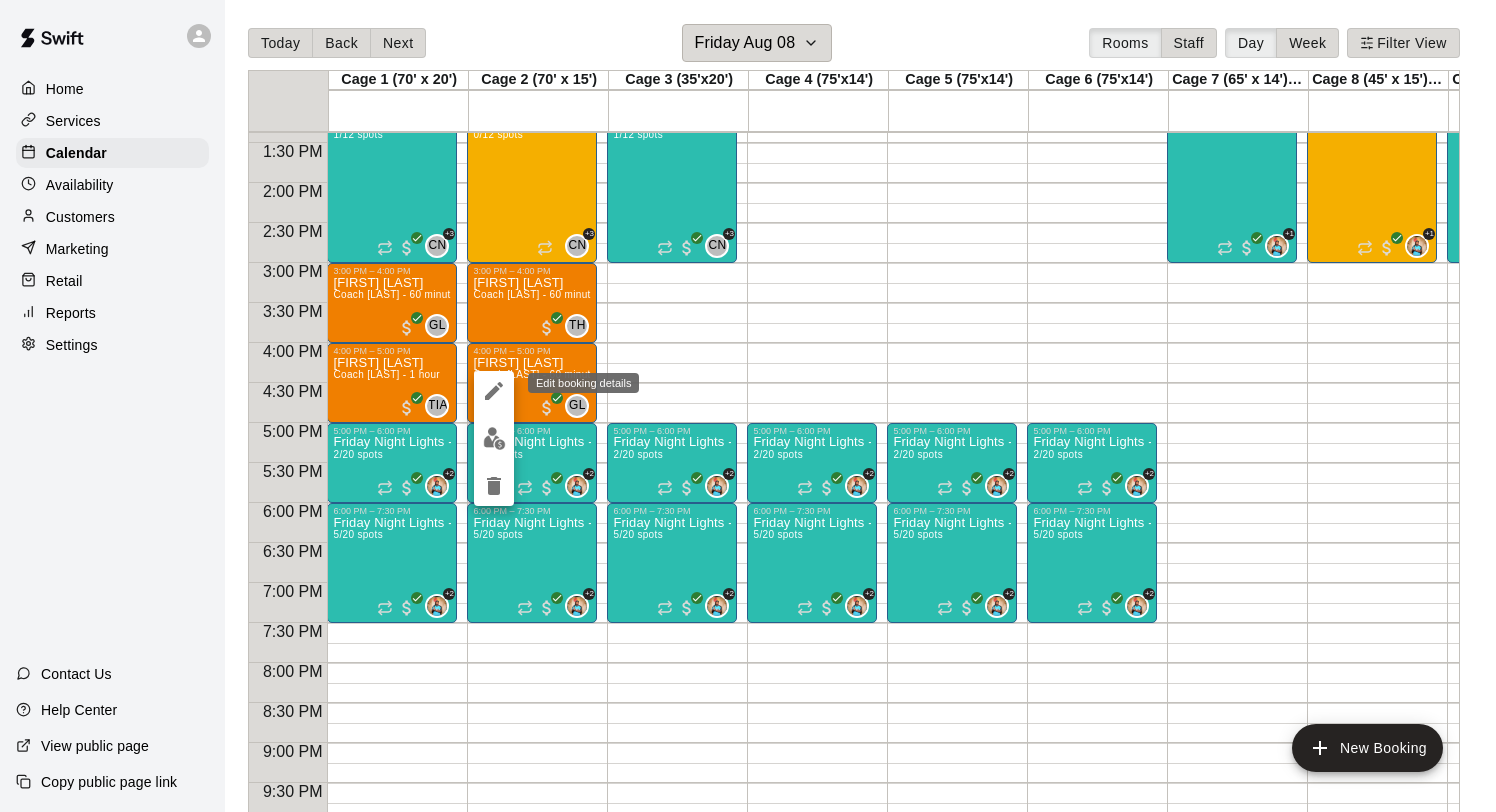 click 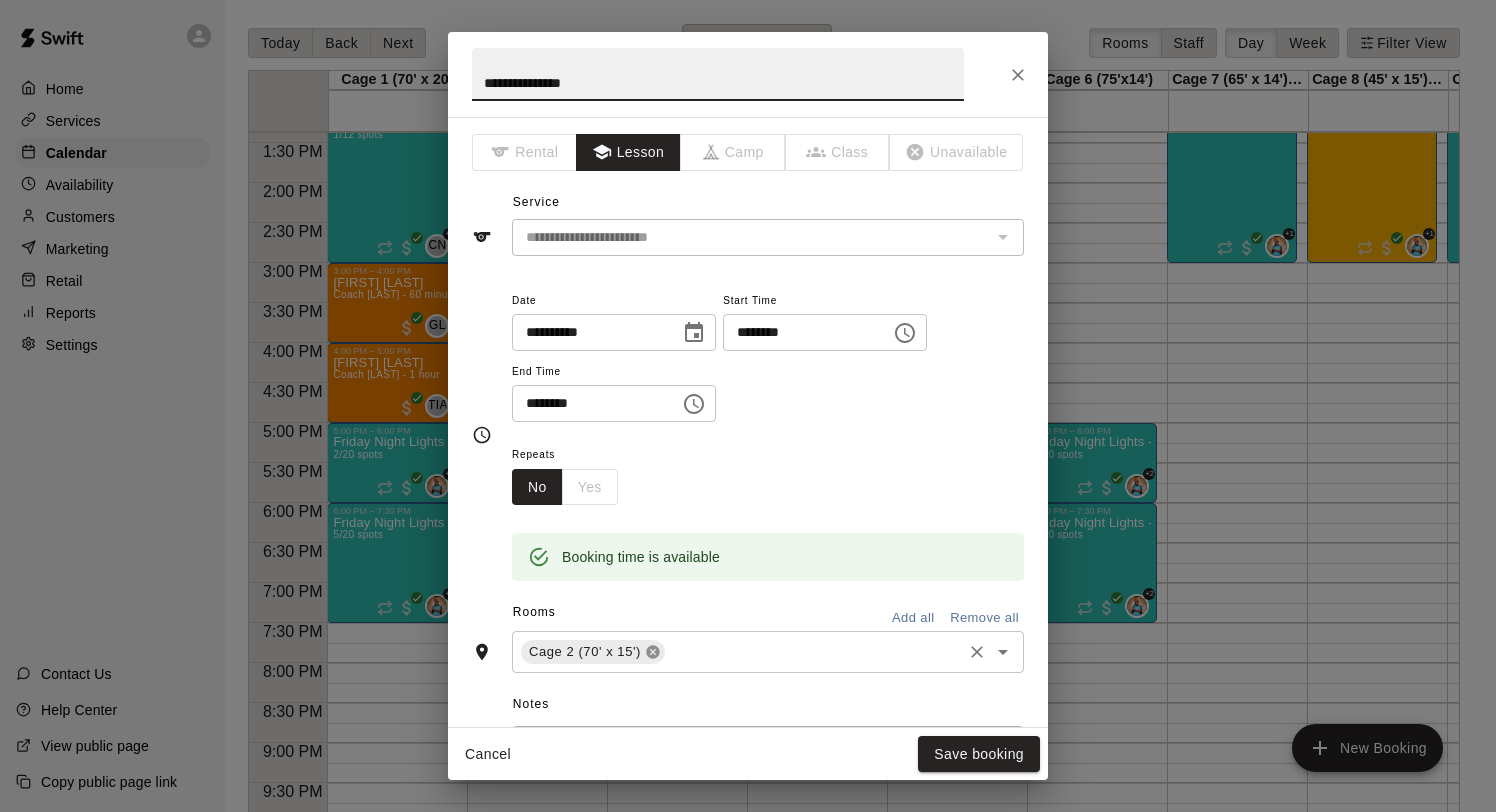 click 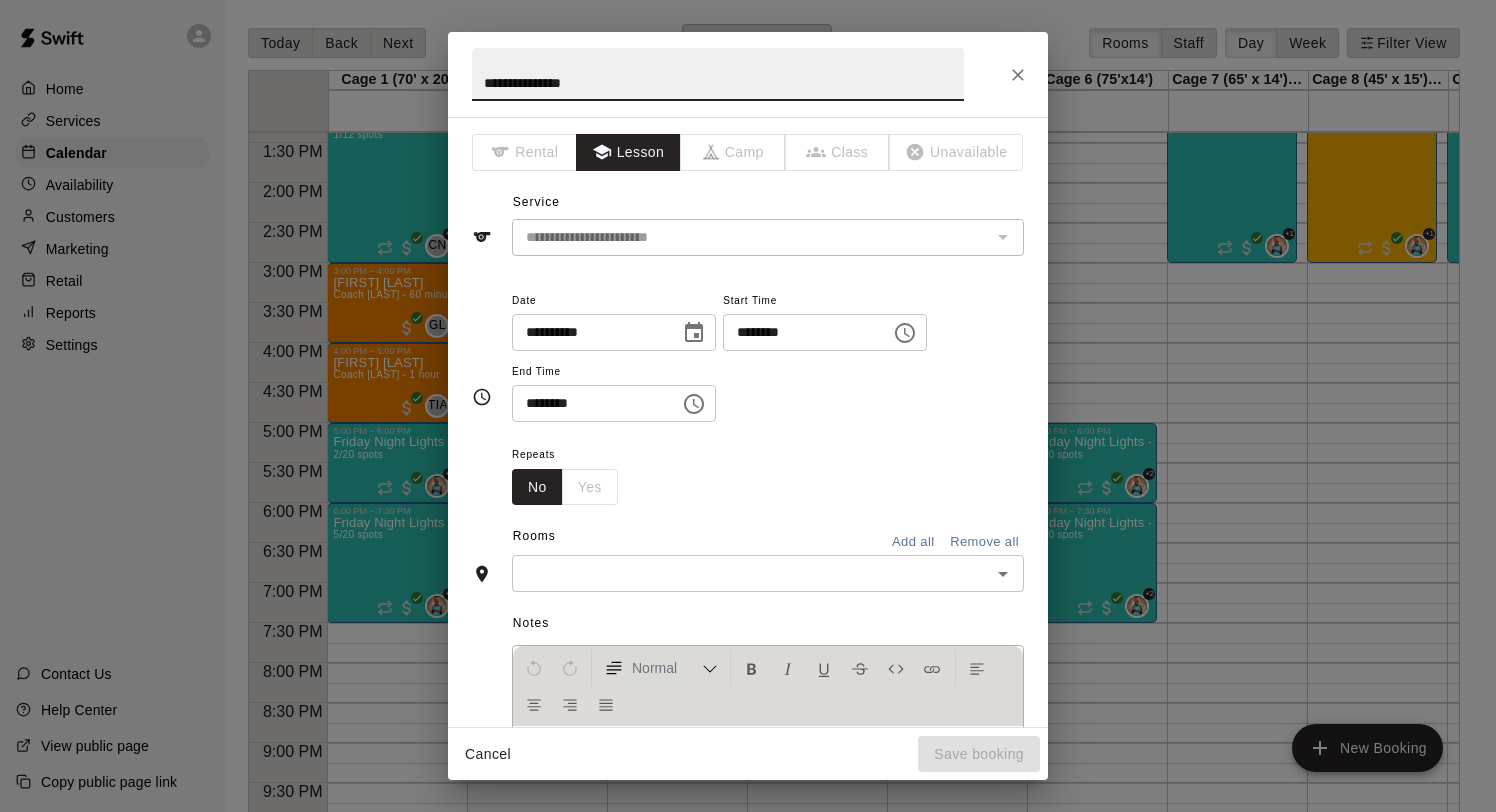 click at bounding box center (751, 573) 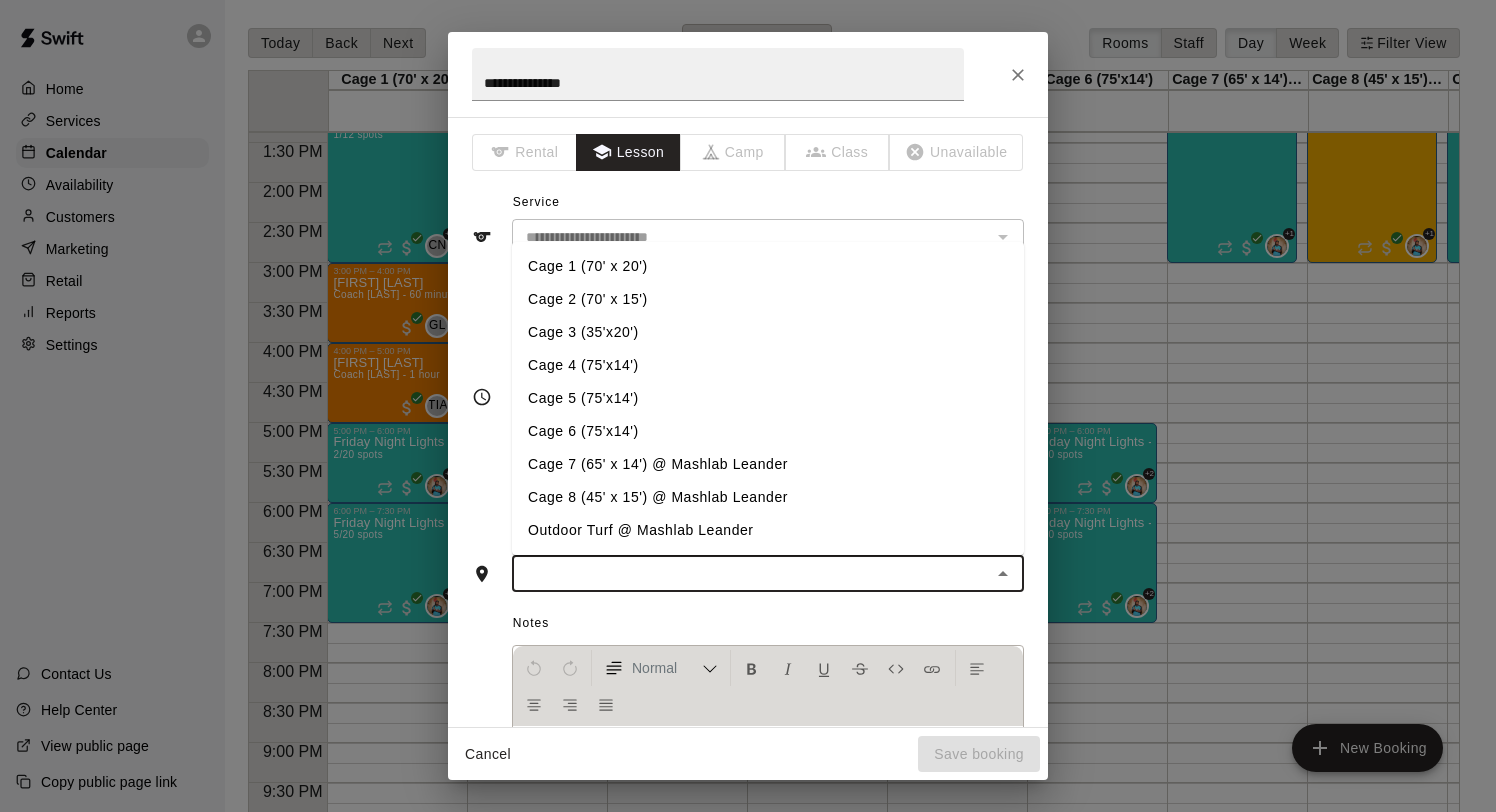 click on "Cage 5 (75'x14')" at bounding box center [768, 398] 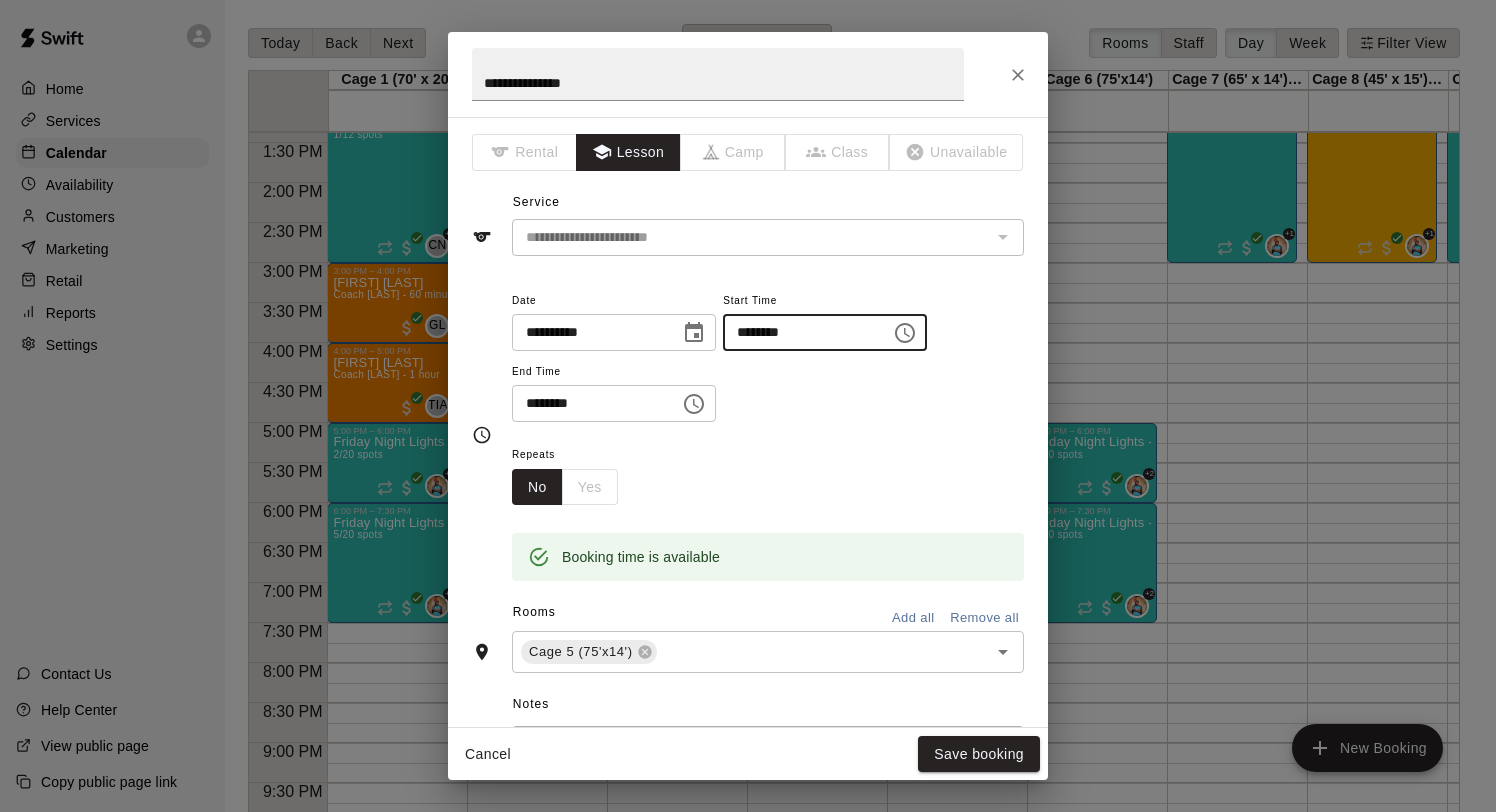 click on "********" at bounding box center [800, 332] 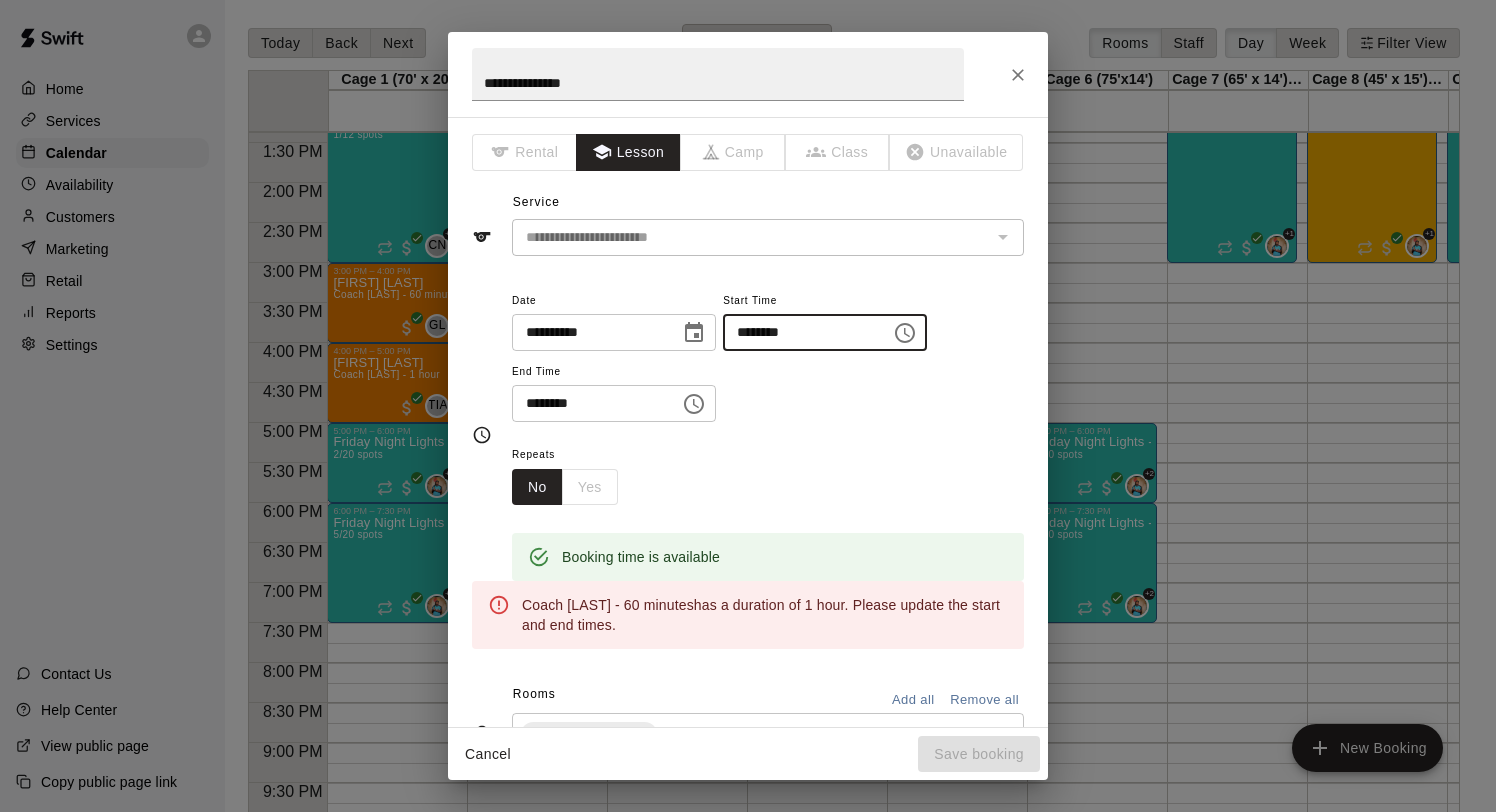 type on "********" 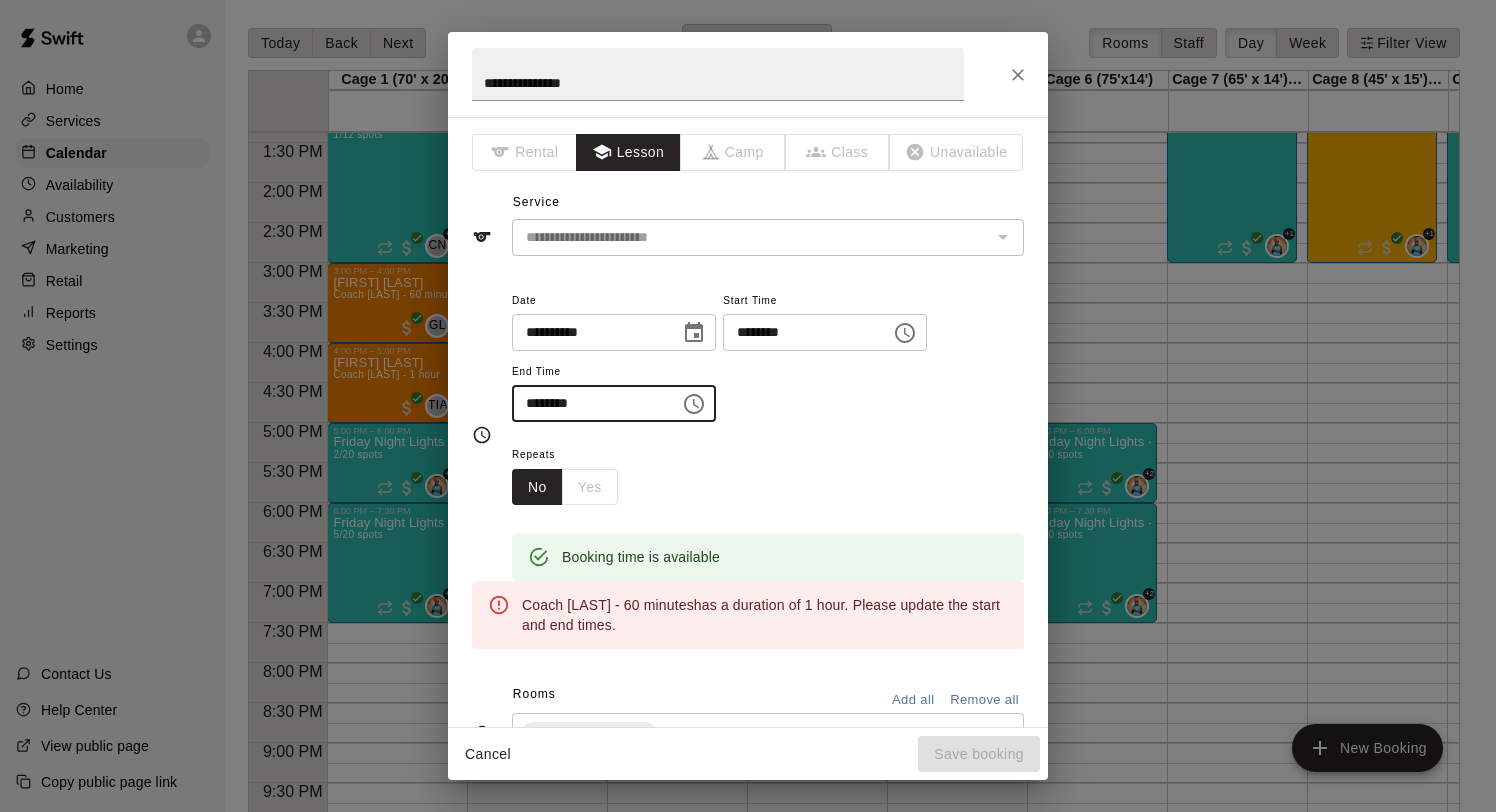click on "********" at bounding box center (589, 403) 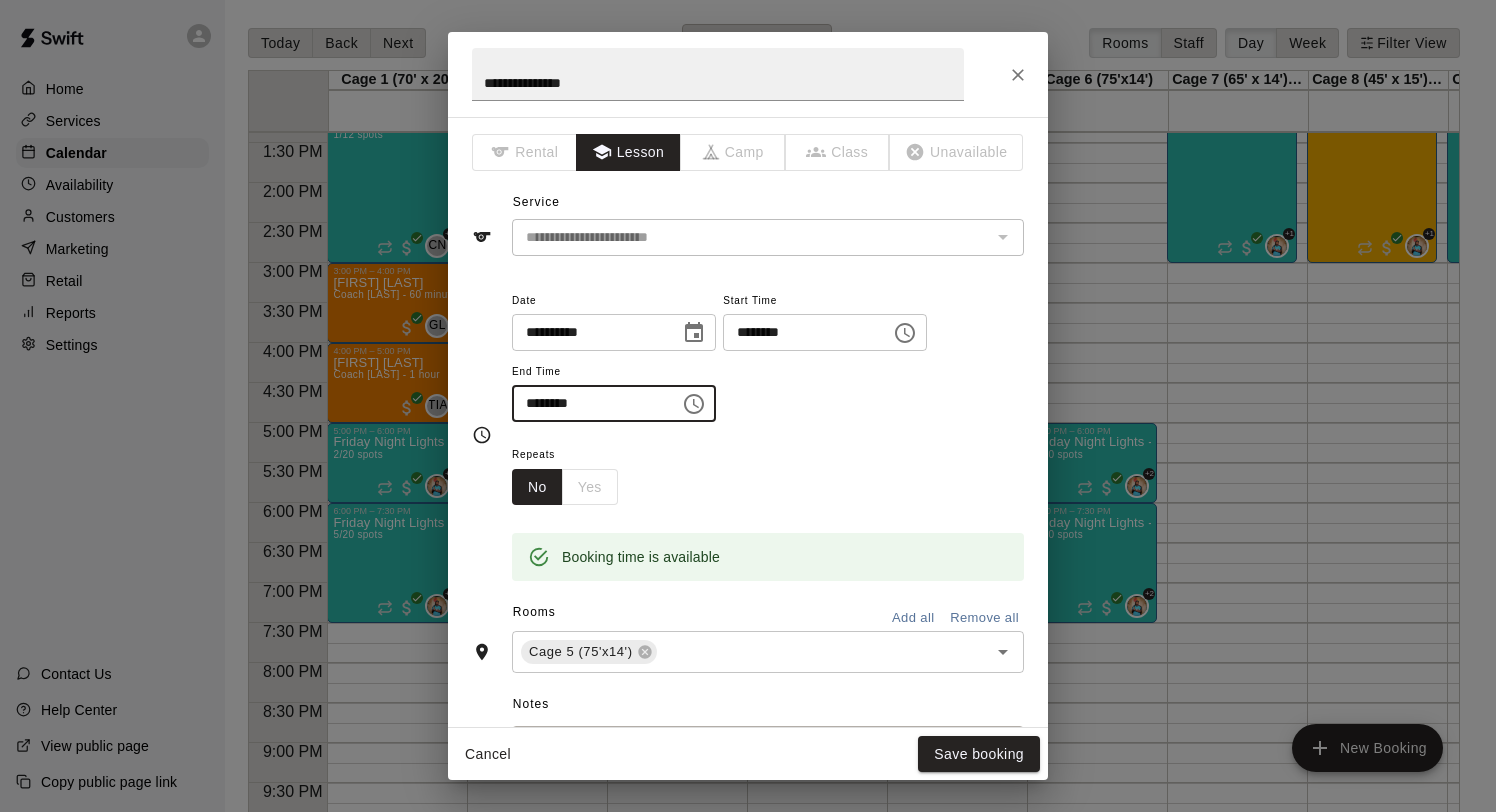 type on "********" 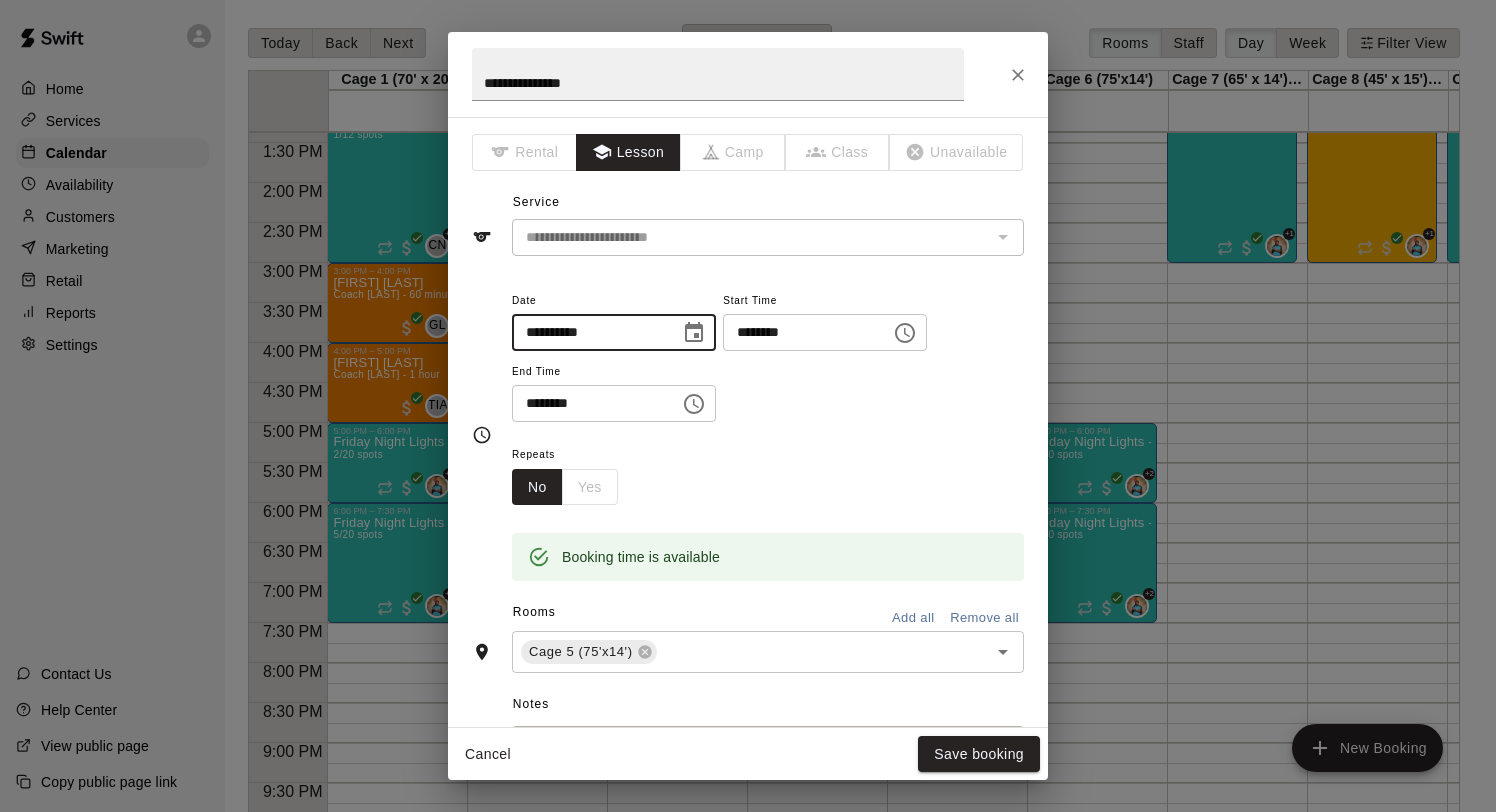 click on "**********" at bounding box center (589, 332) 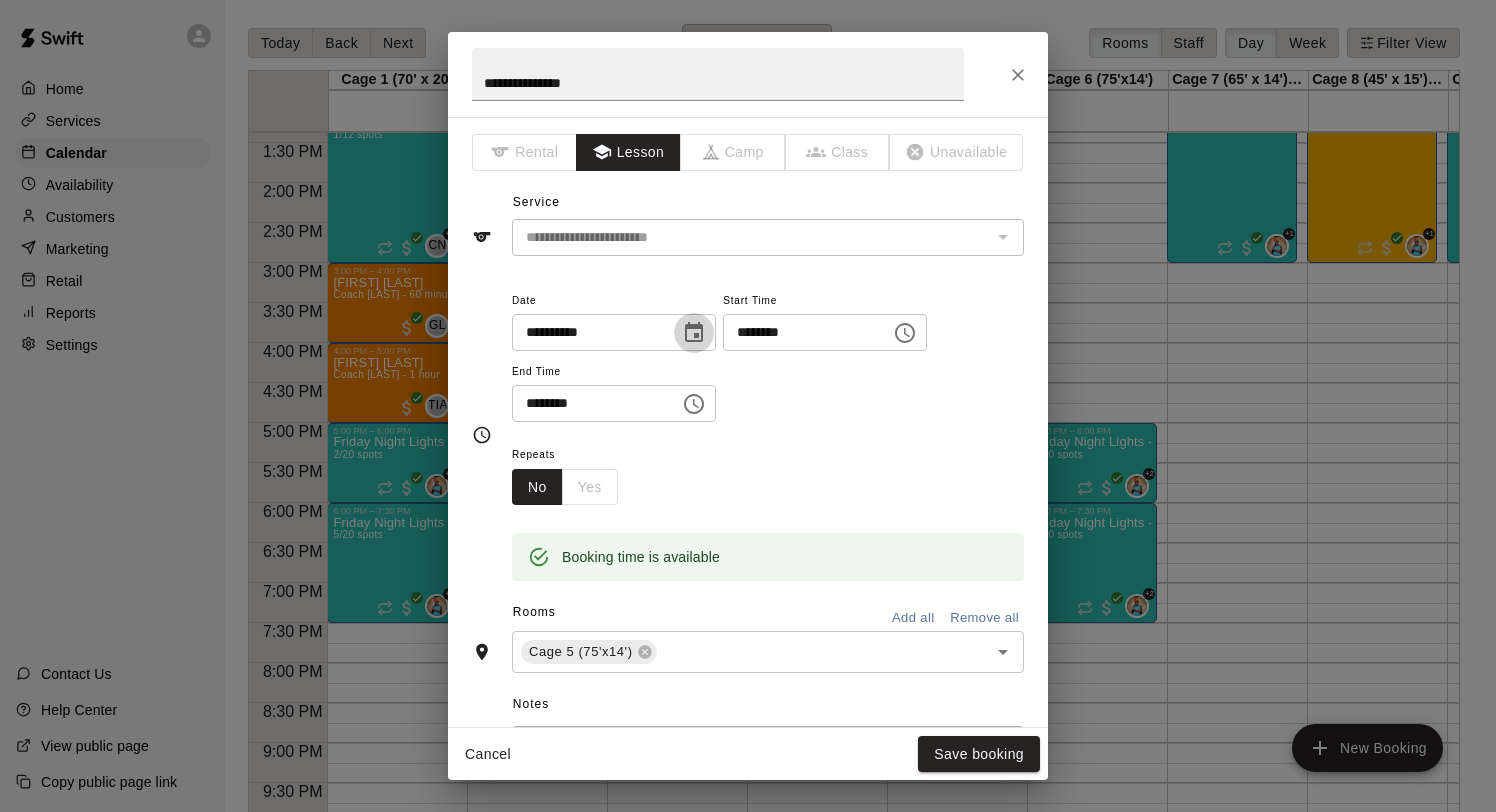 click 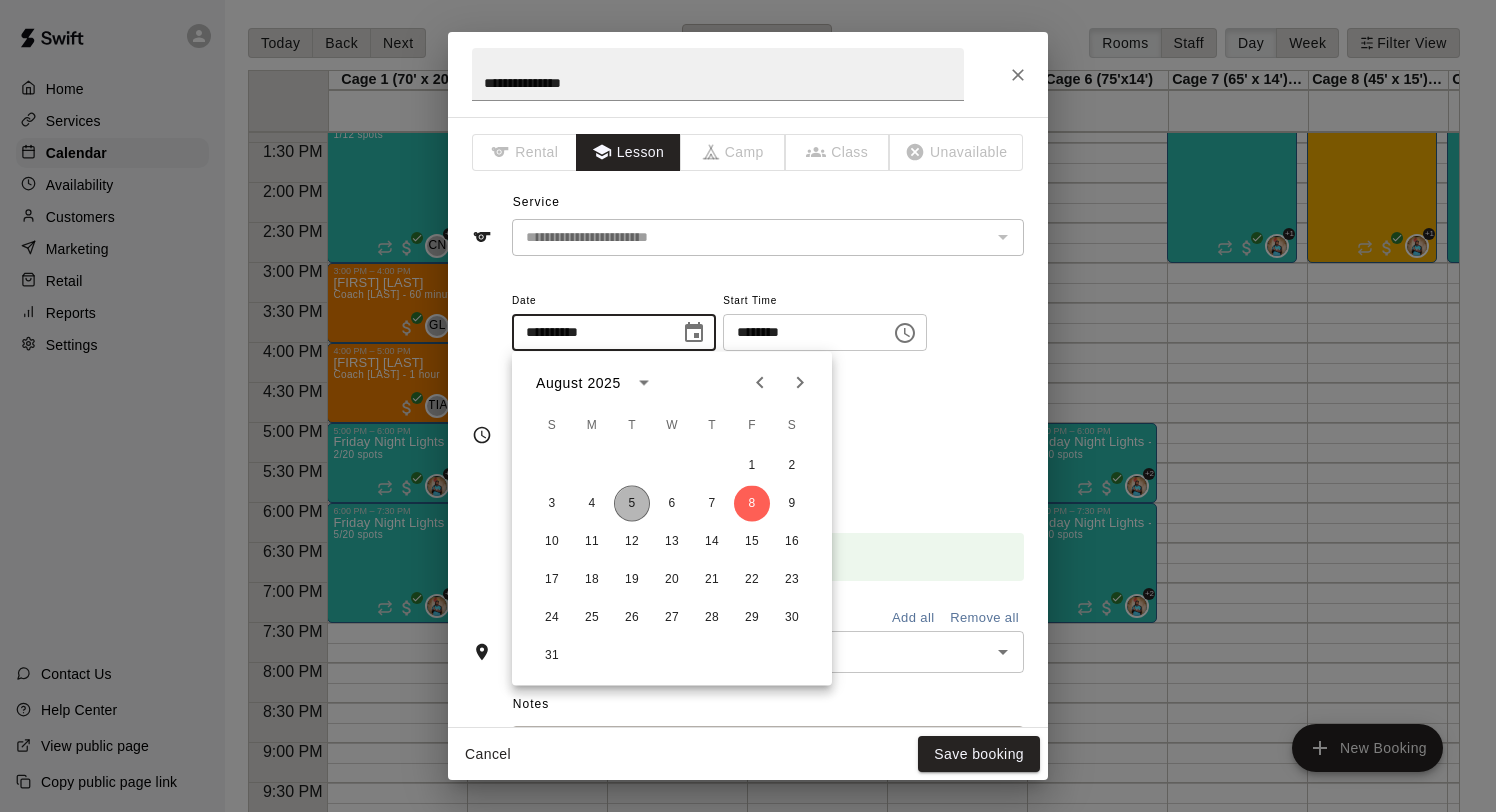 click on "5" at bounding box center [632, 504] 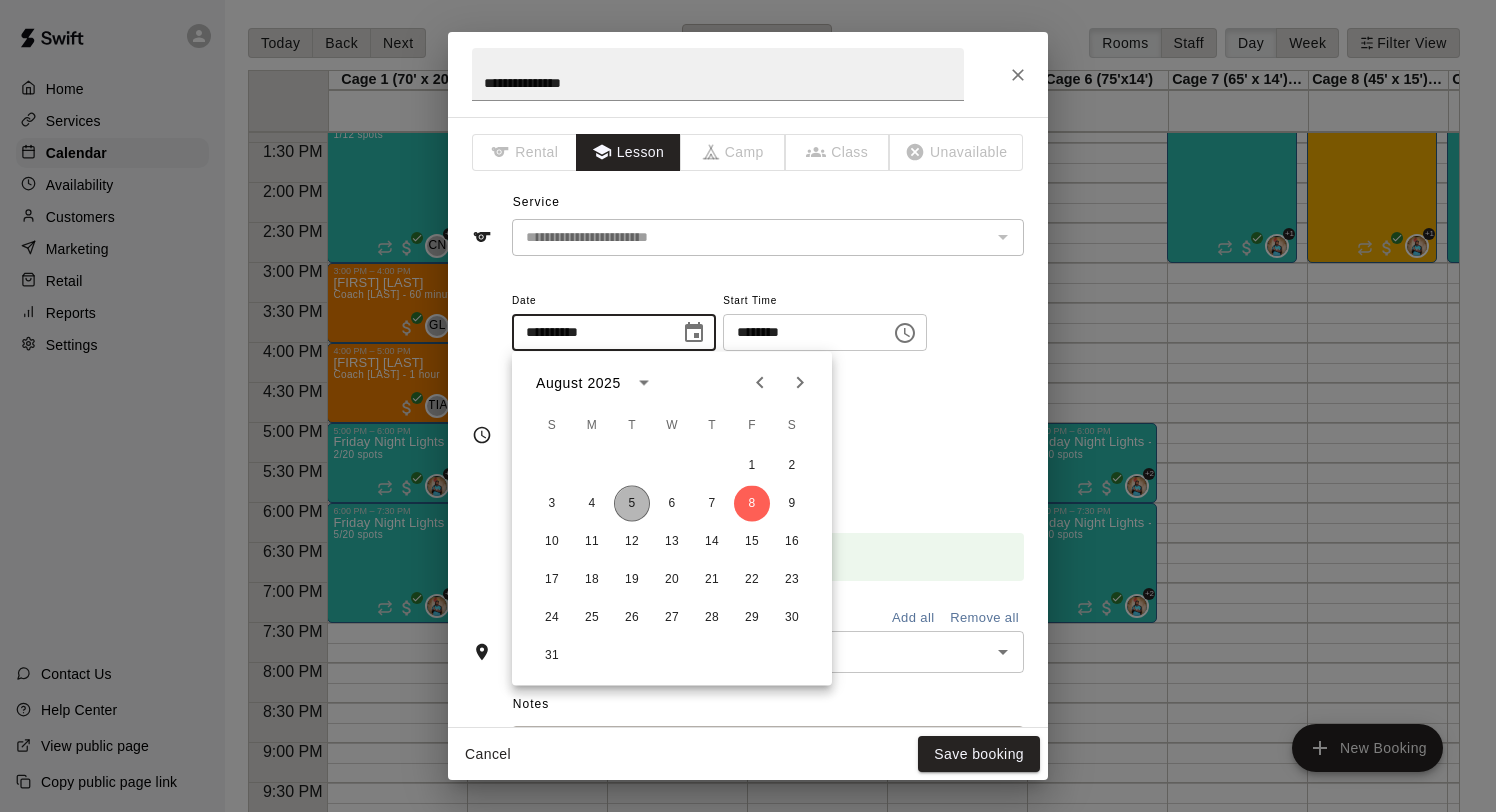 type on "**********" 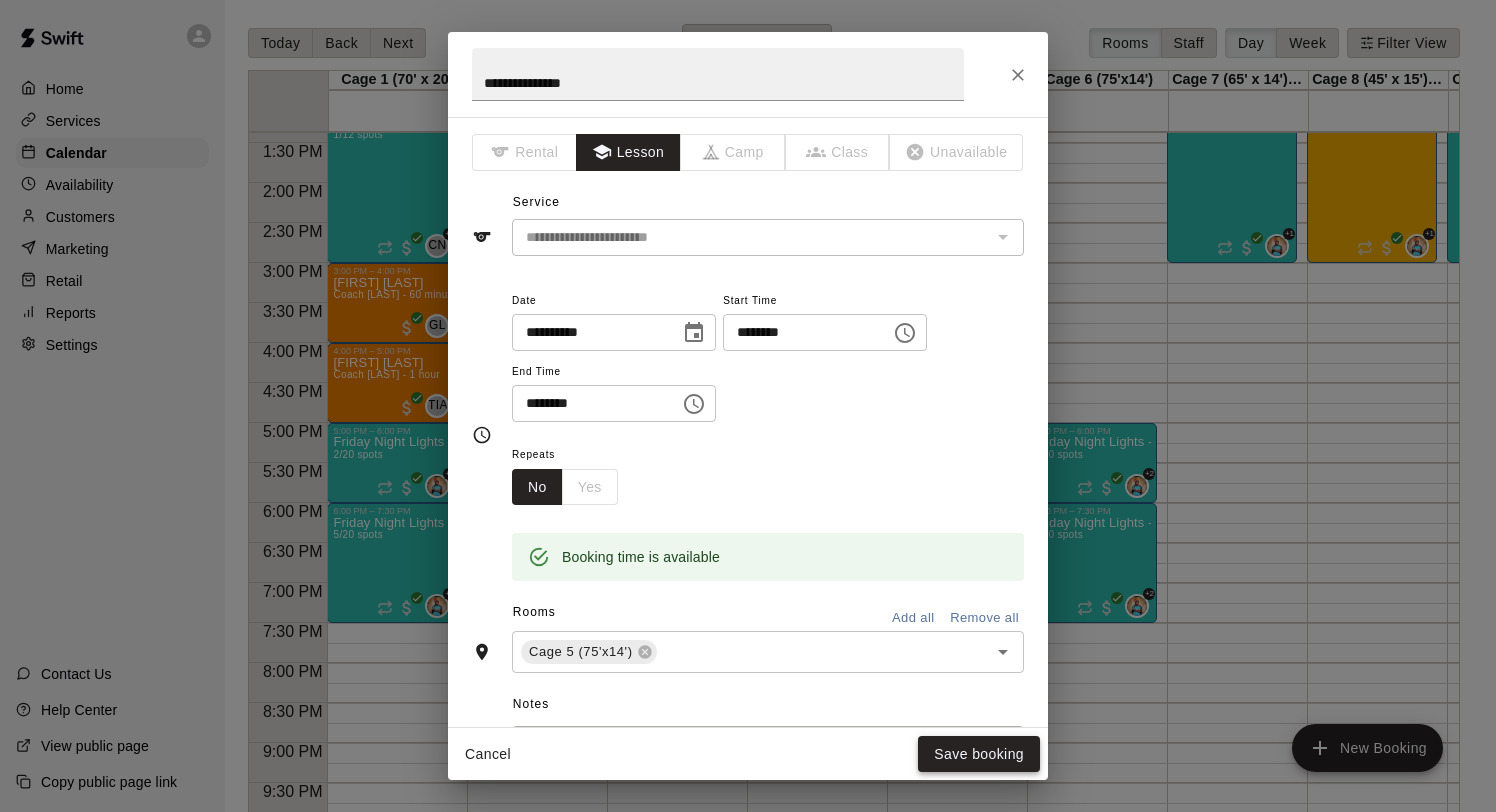 click on "Save booking" at bounding box center (979, 754) 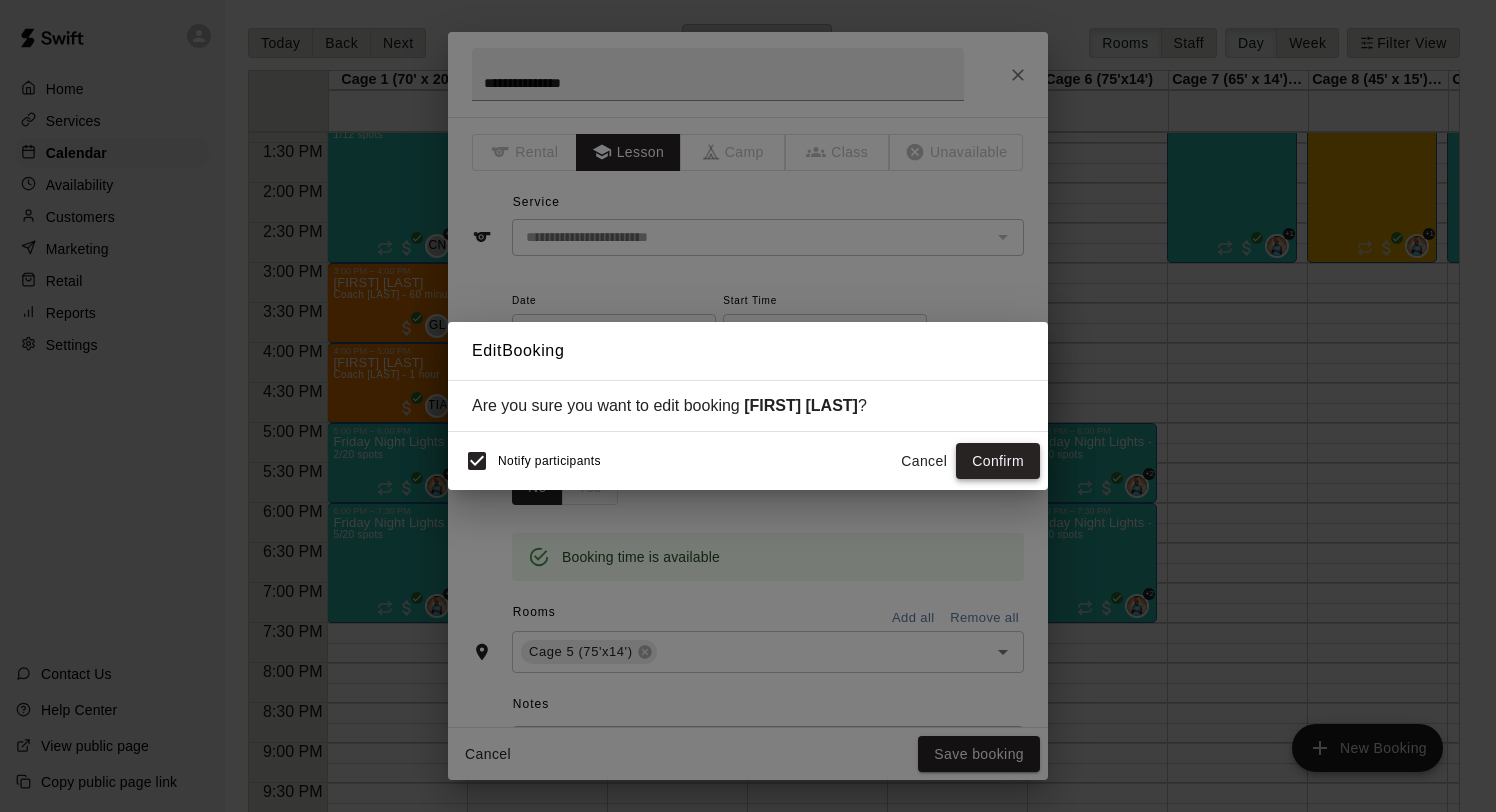 click on "Confirm" at bounding box center (998, 461) 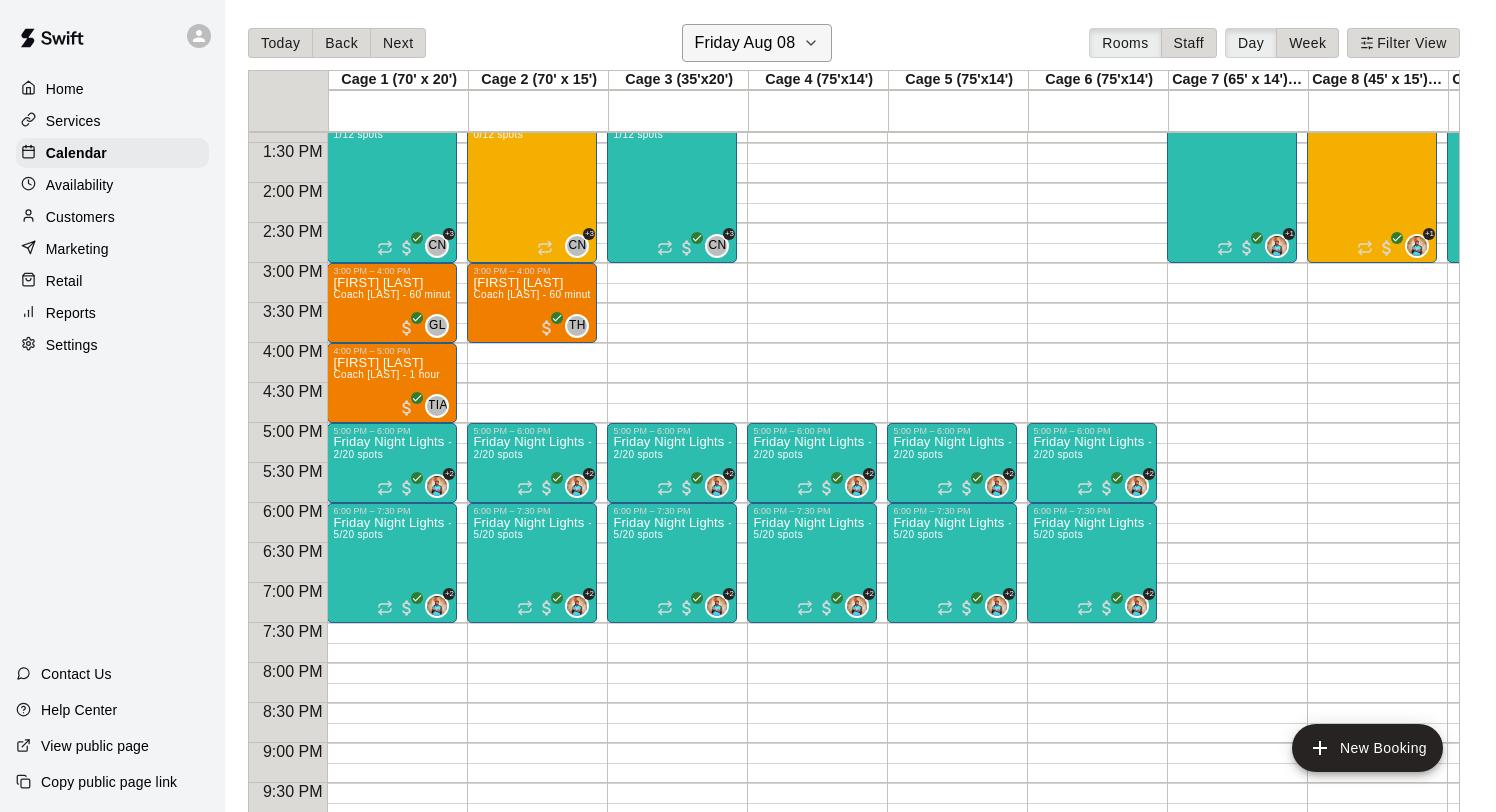 click on "Friday Aug 08" at bounding box center [757, 43] 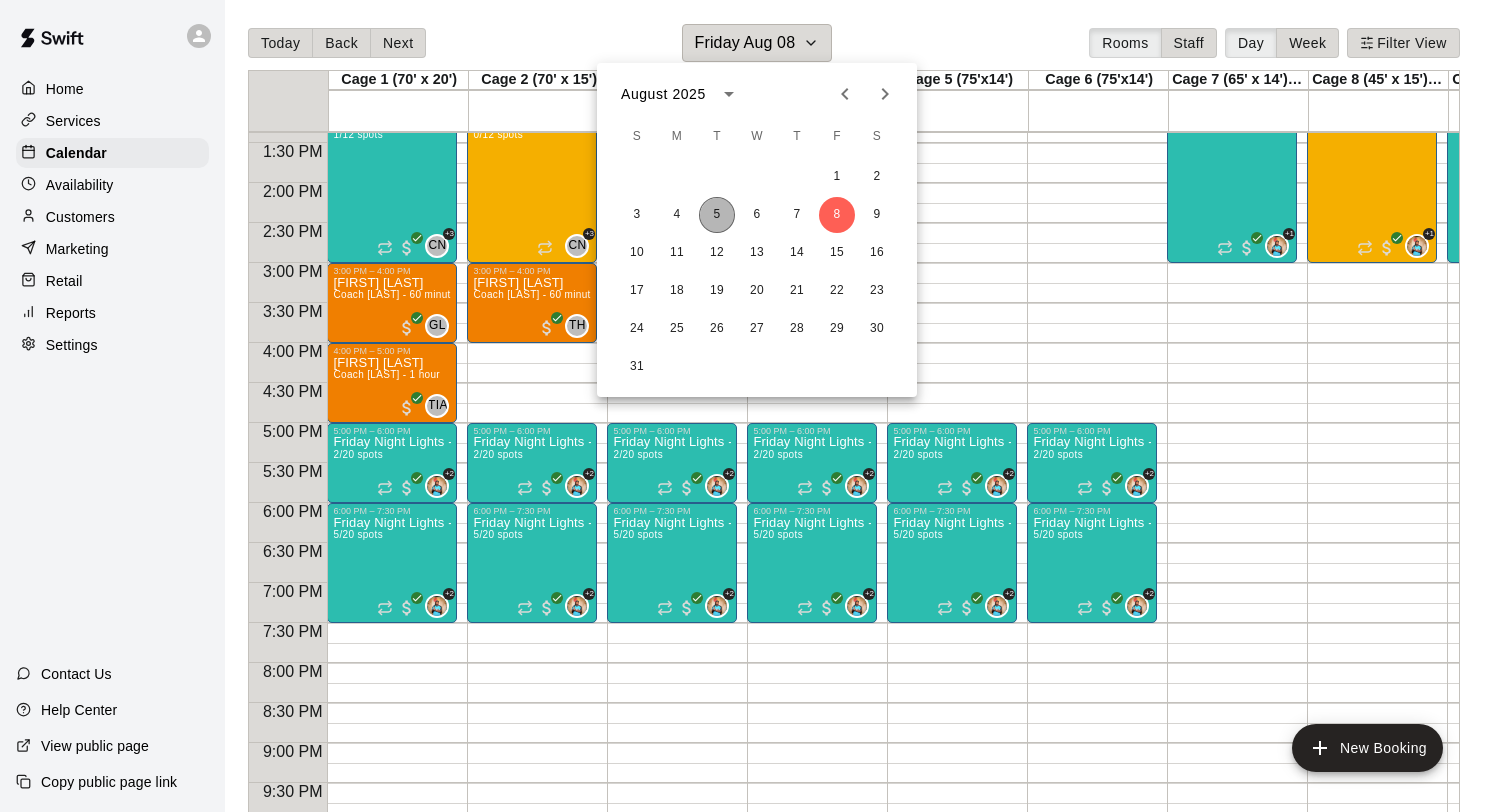 click on "5" at bounding box center [717, 215] 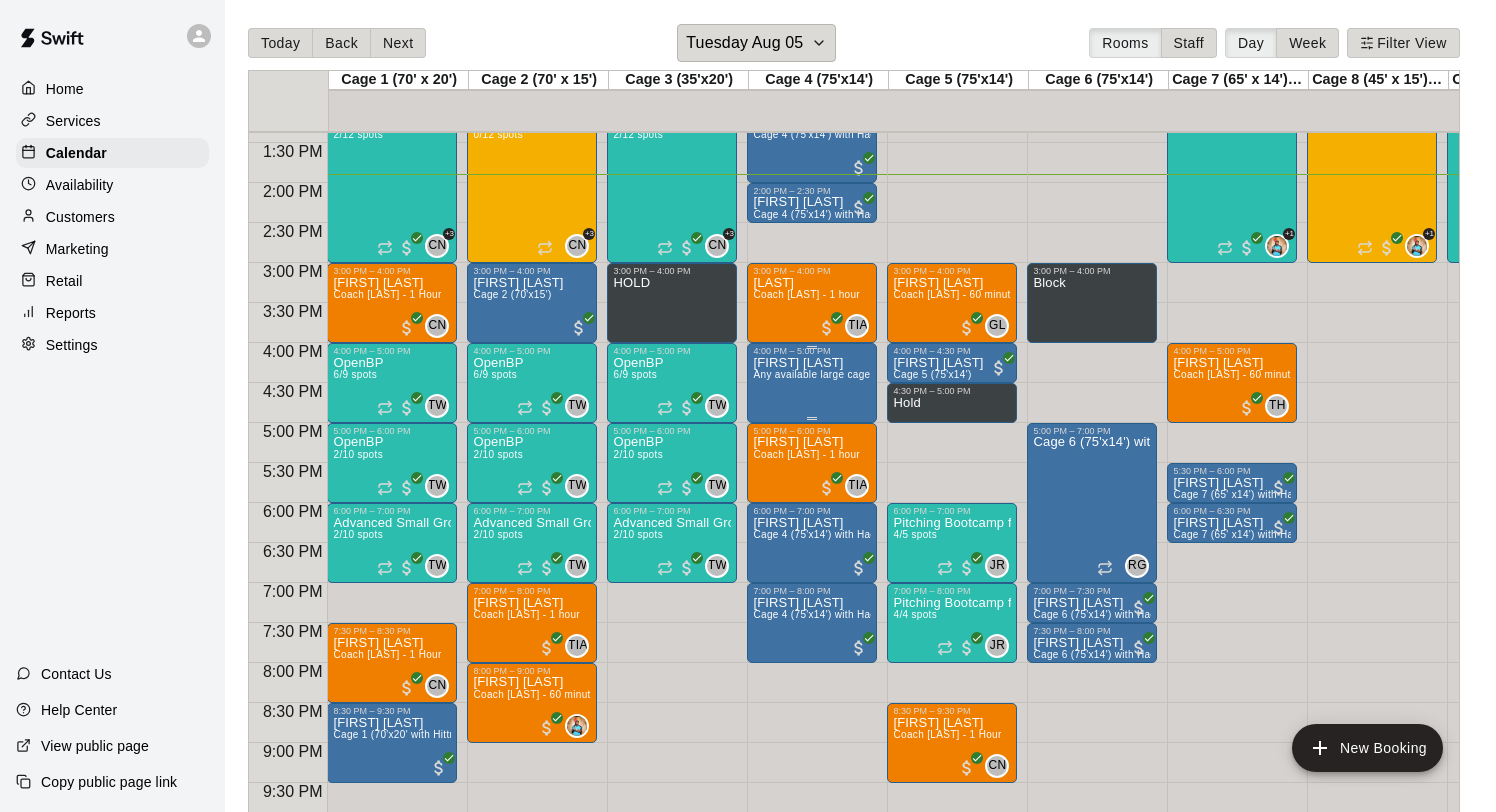 click on "Huddy Starnes Any available large cage (Liberty Hill)" at bounding box center (812, 762) 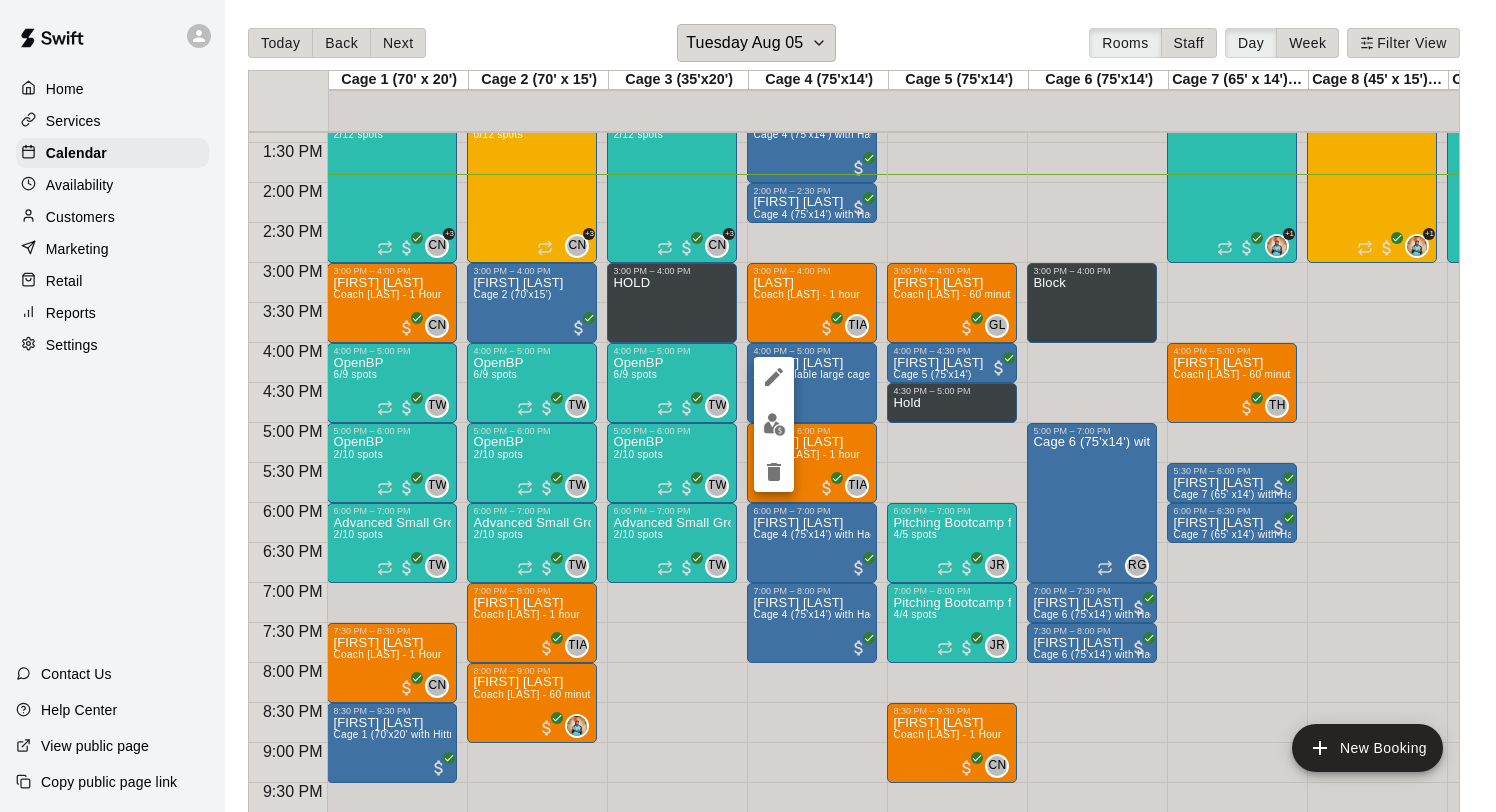 click 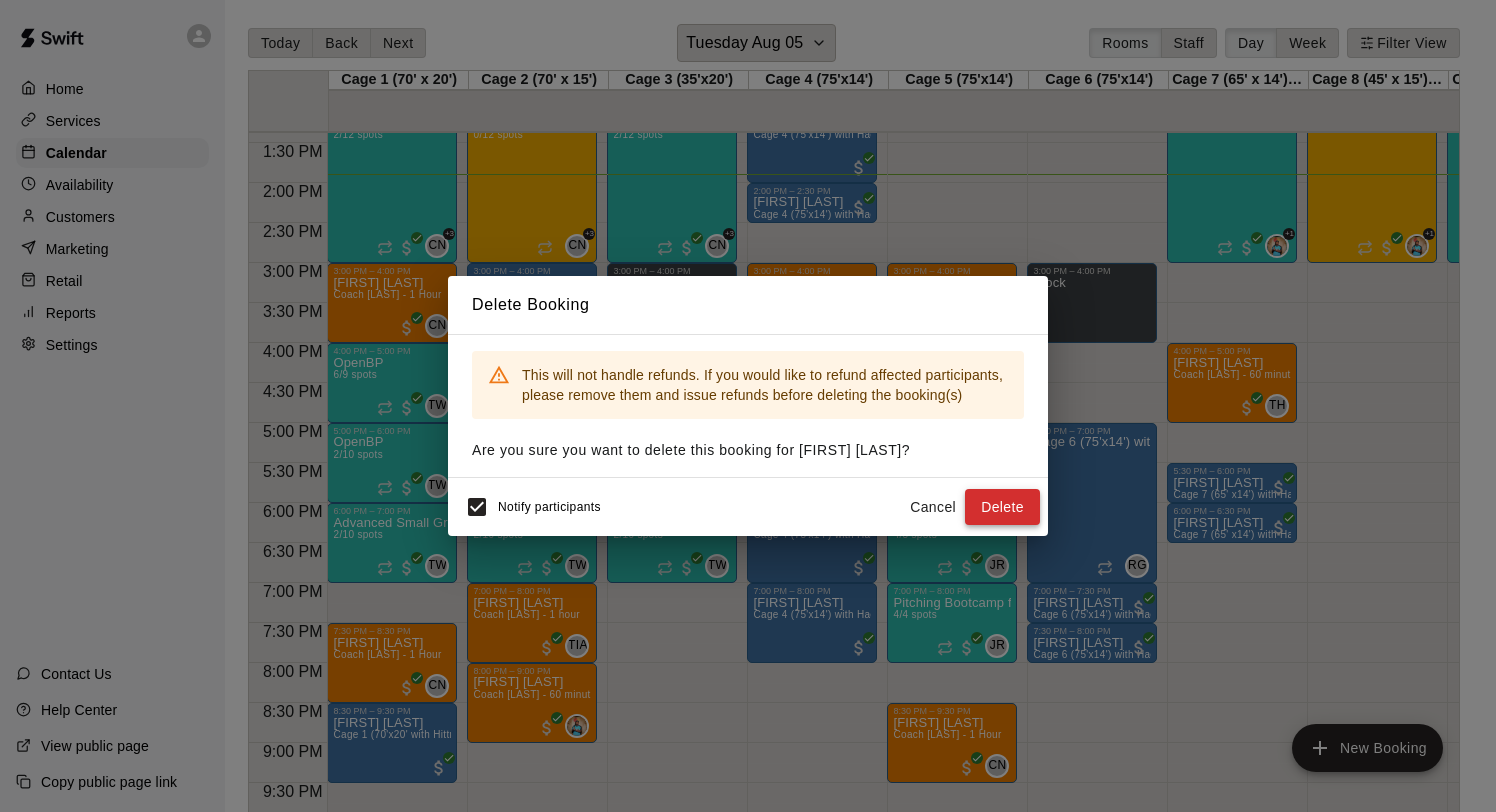 click on "Delete" at bounding box center (1002, 507) 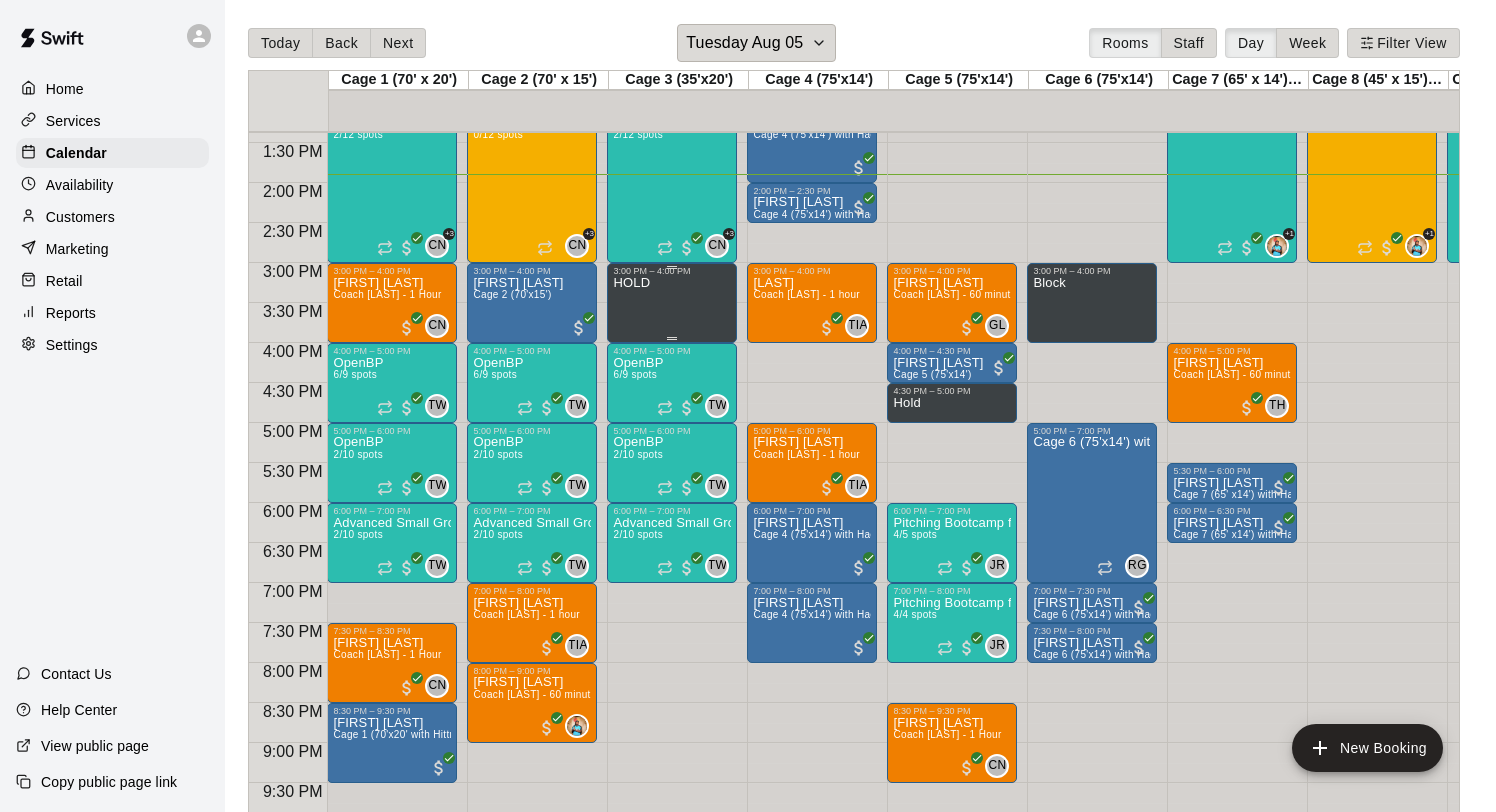 click on "HOLD" at bounding box center (672, 682) 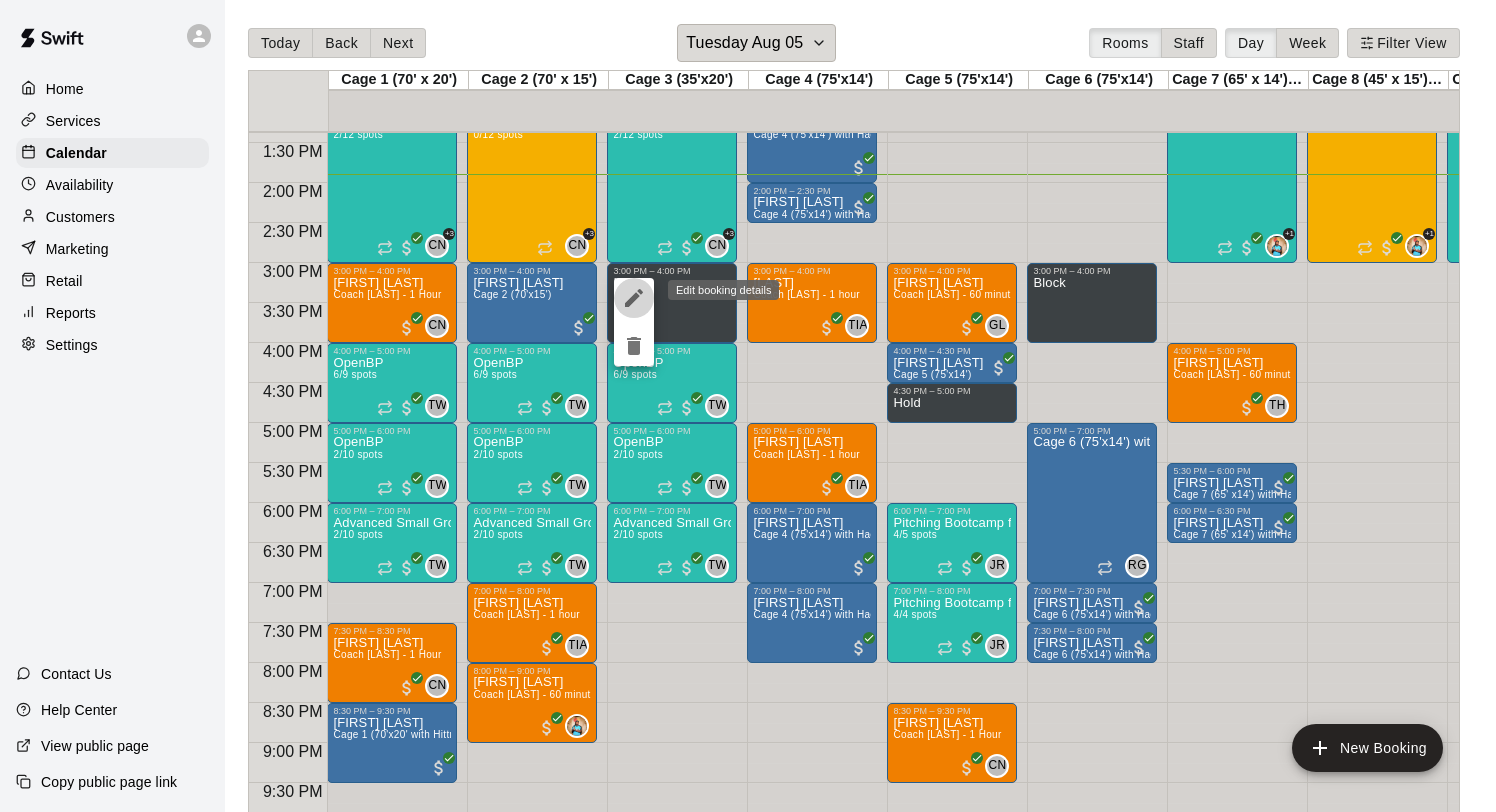 click 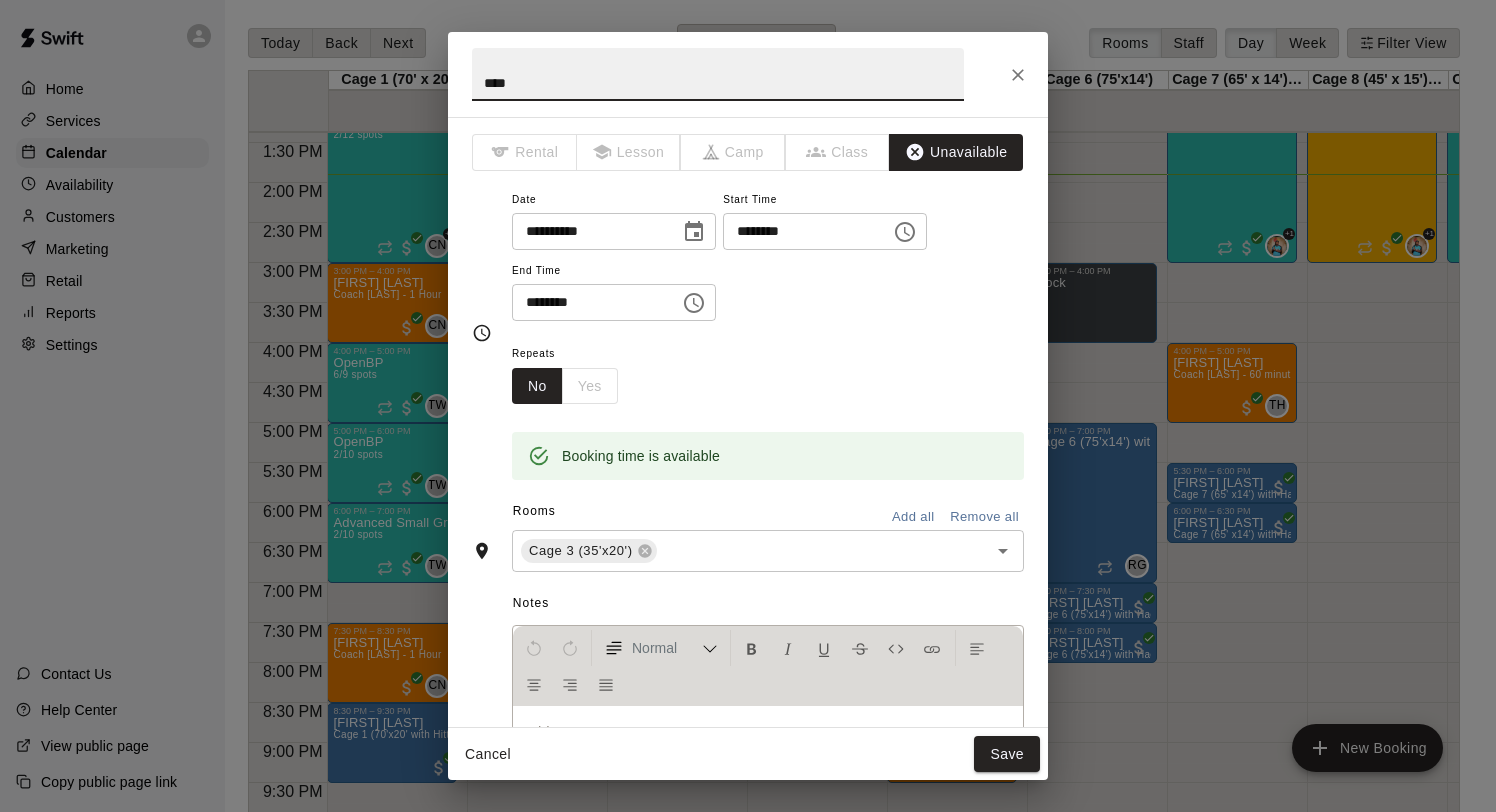 drag, startPoint x: 552, startPoint y: 76, endPoint x: 458, endPoint y: 86, distance: 94.53042 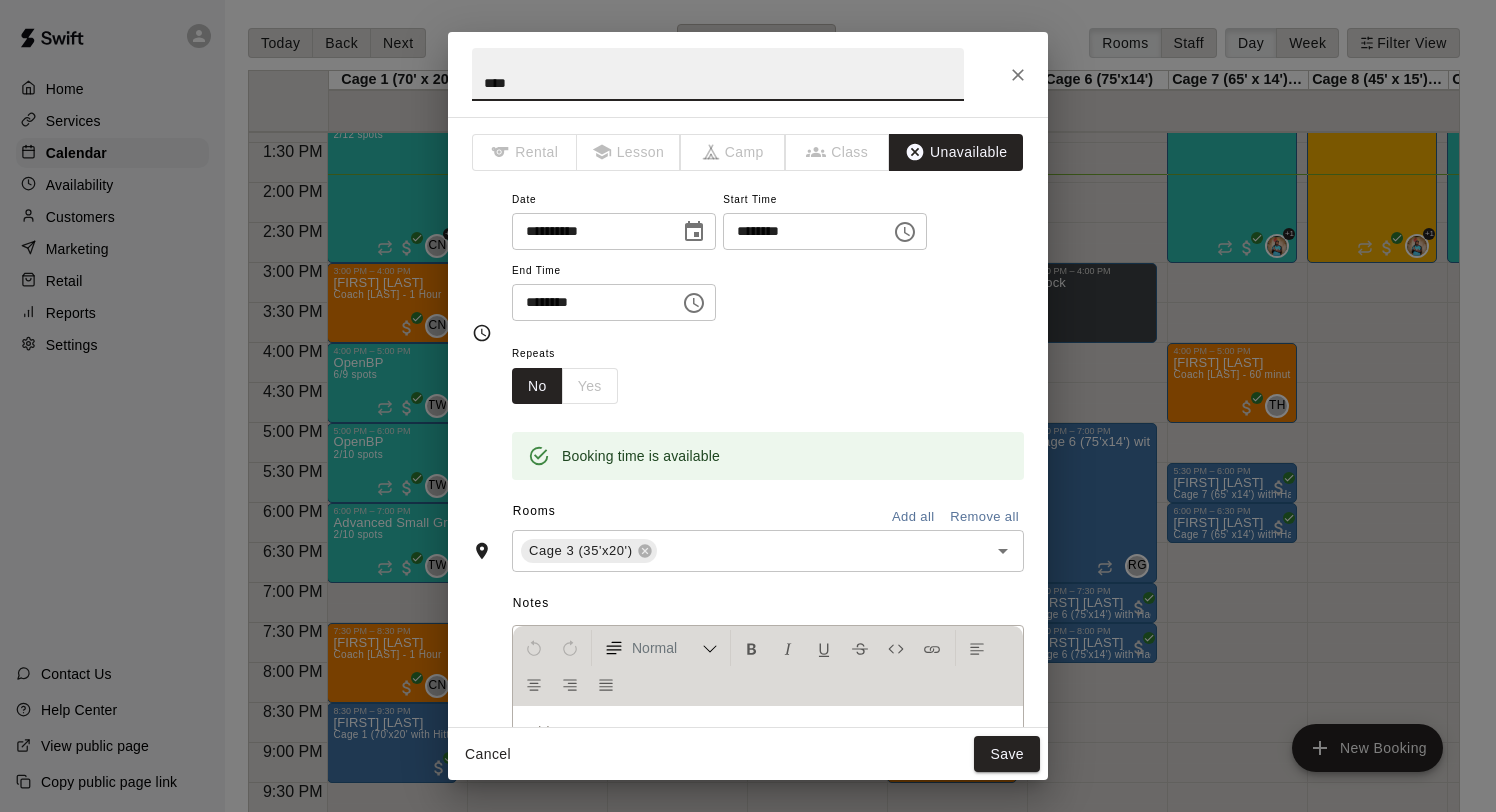 click on "****" at bounding box center [718, 74] 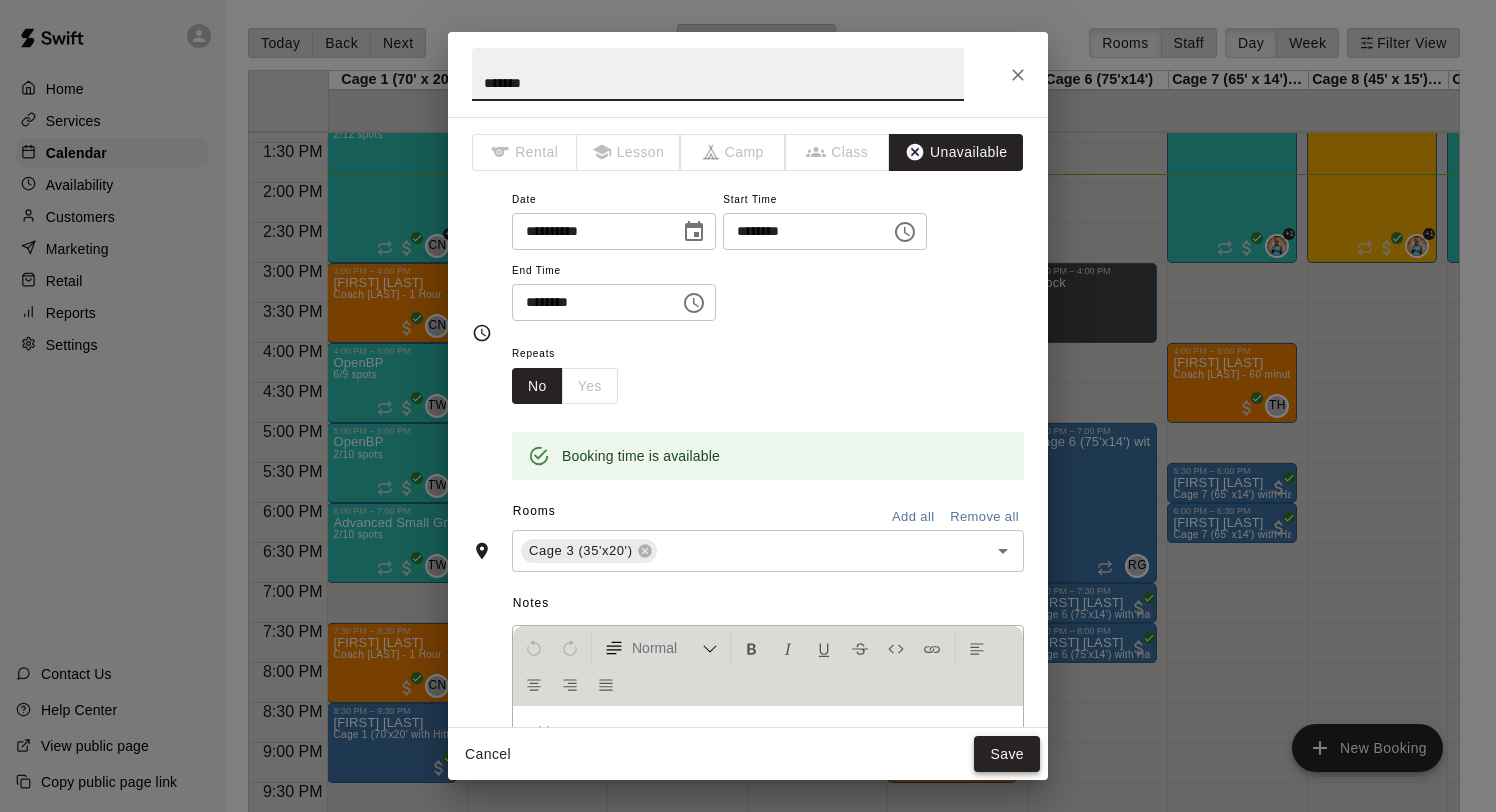 type on "*******" 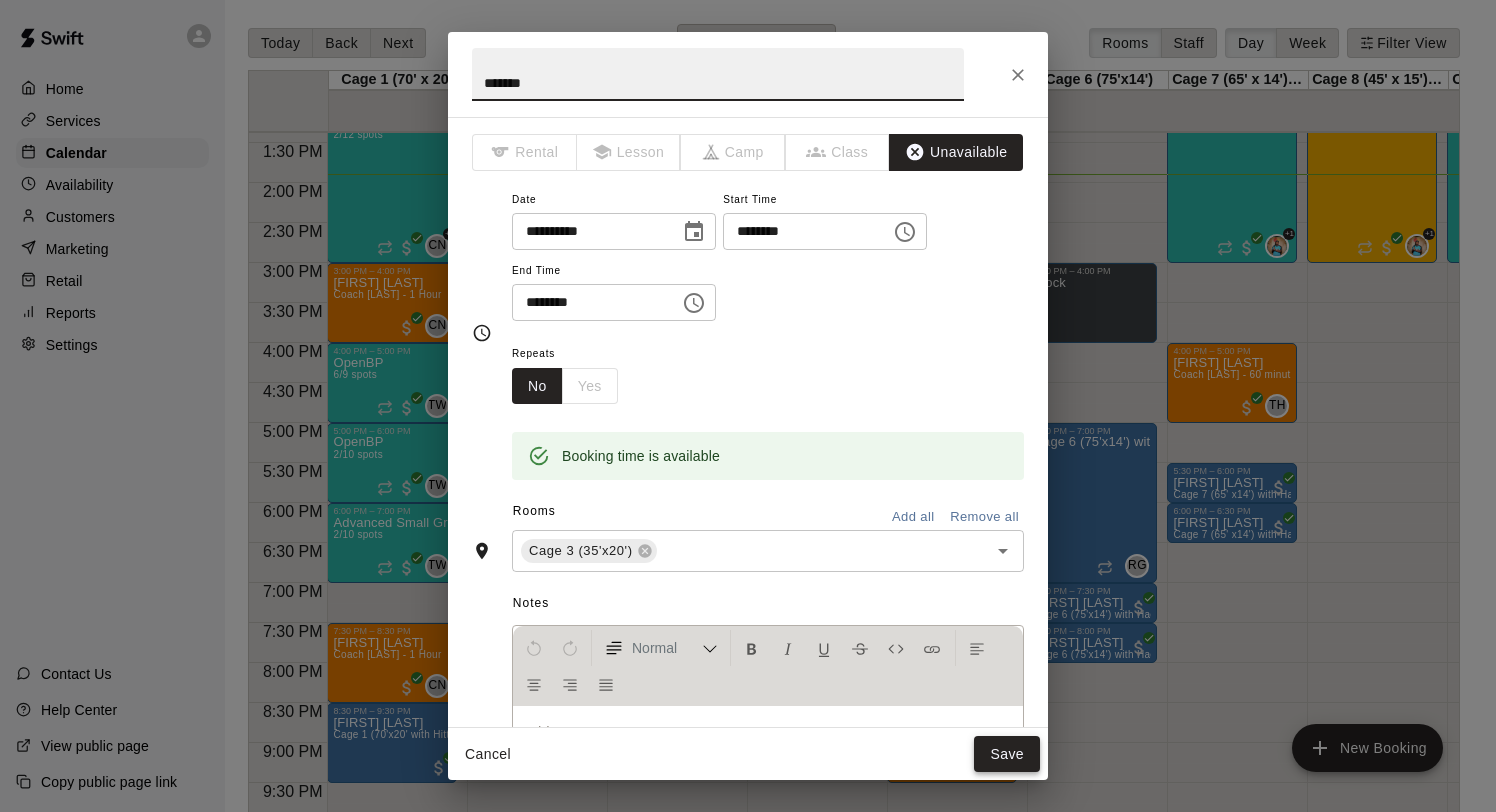 click on "Save" at bounding box center [1007, 754] 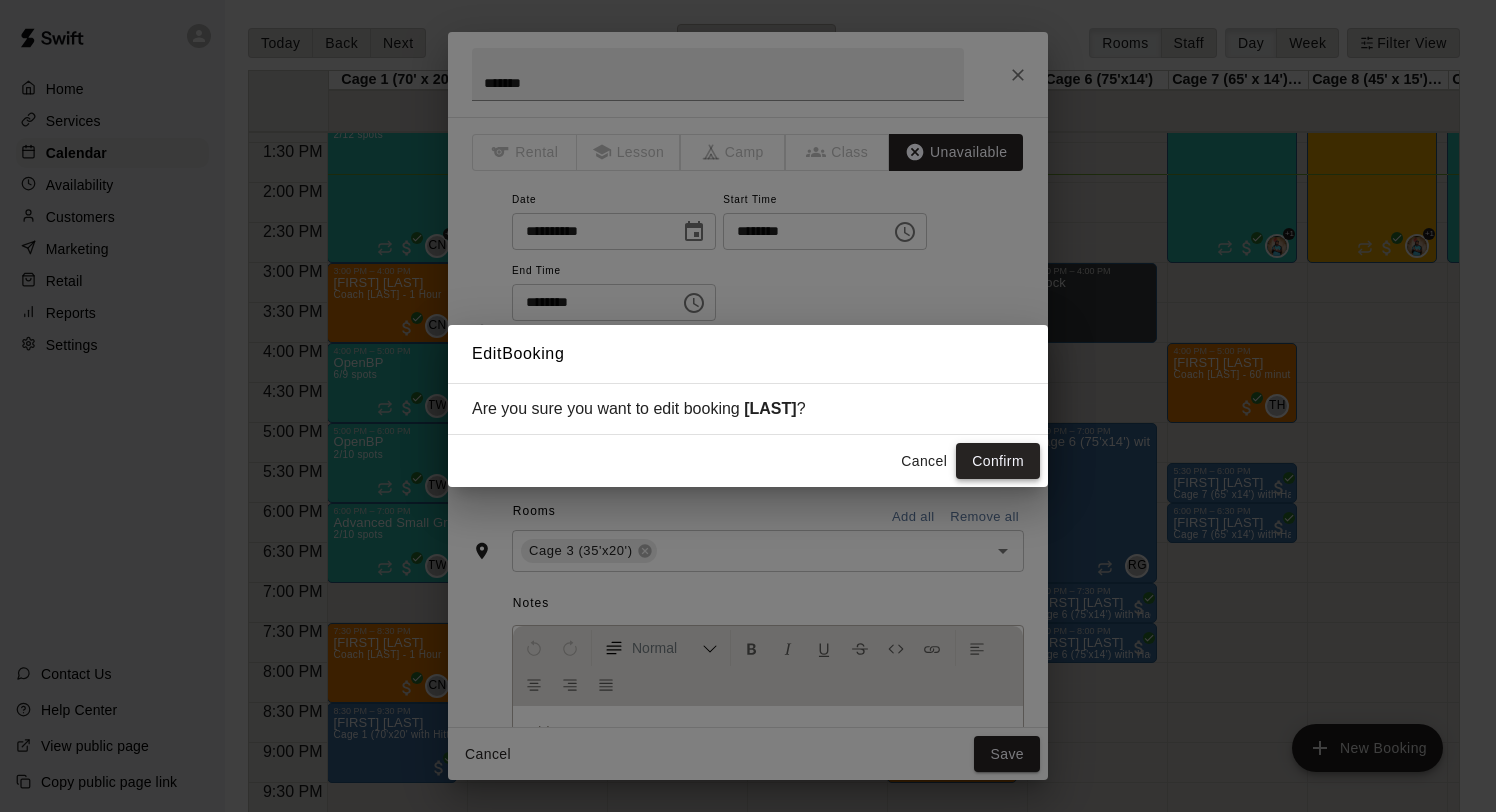 click on "Confirm" at bounding box center [998, 461] 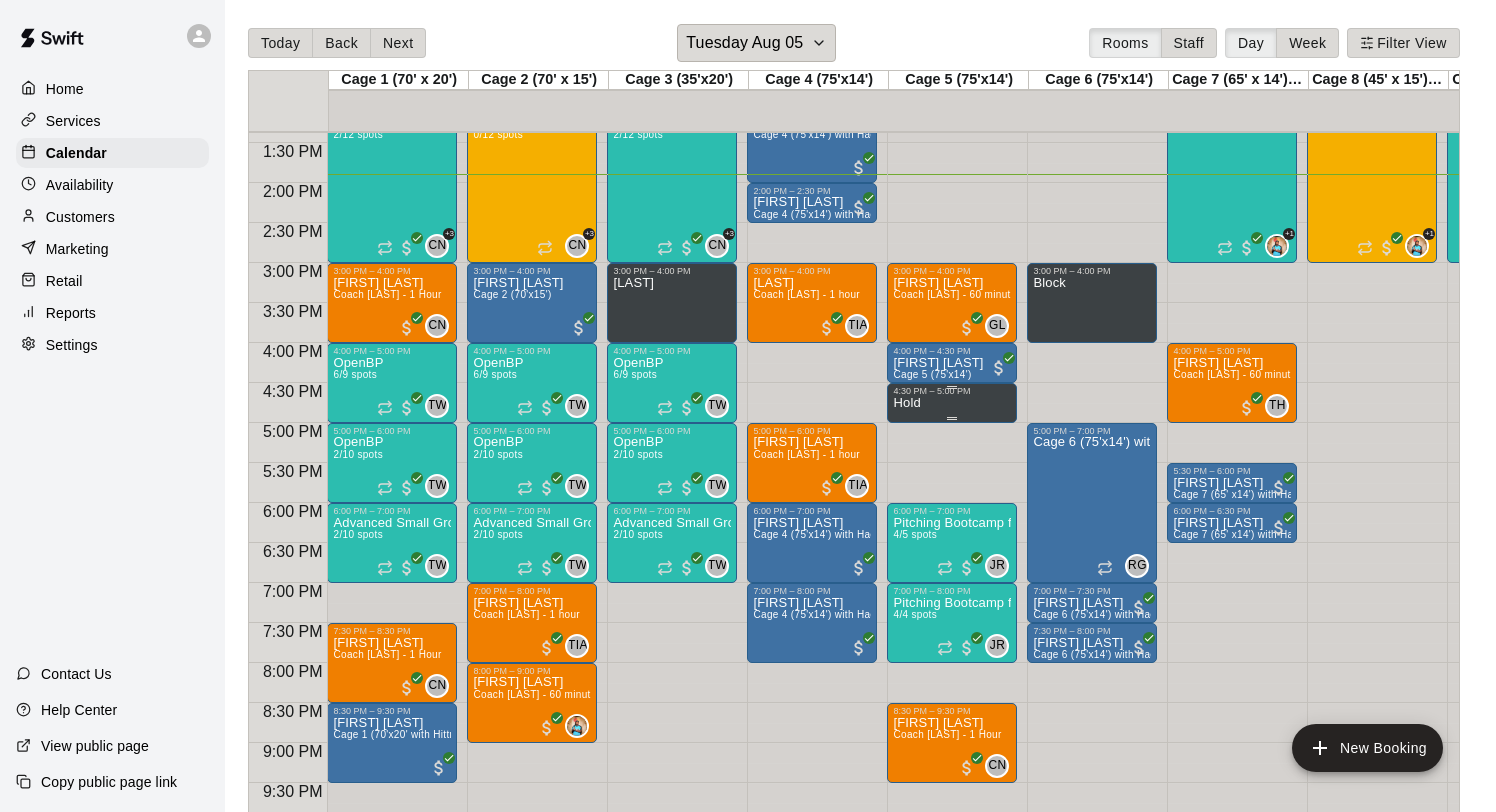 click on "Hold" at bounding box center (952, 802) 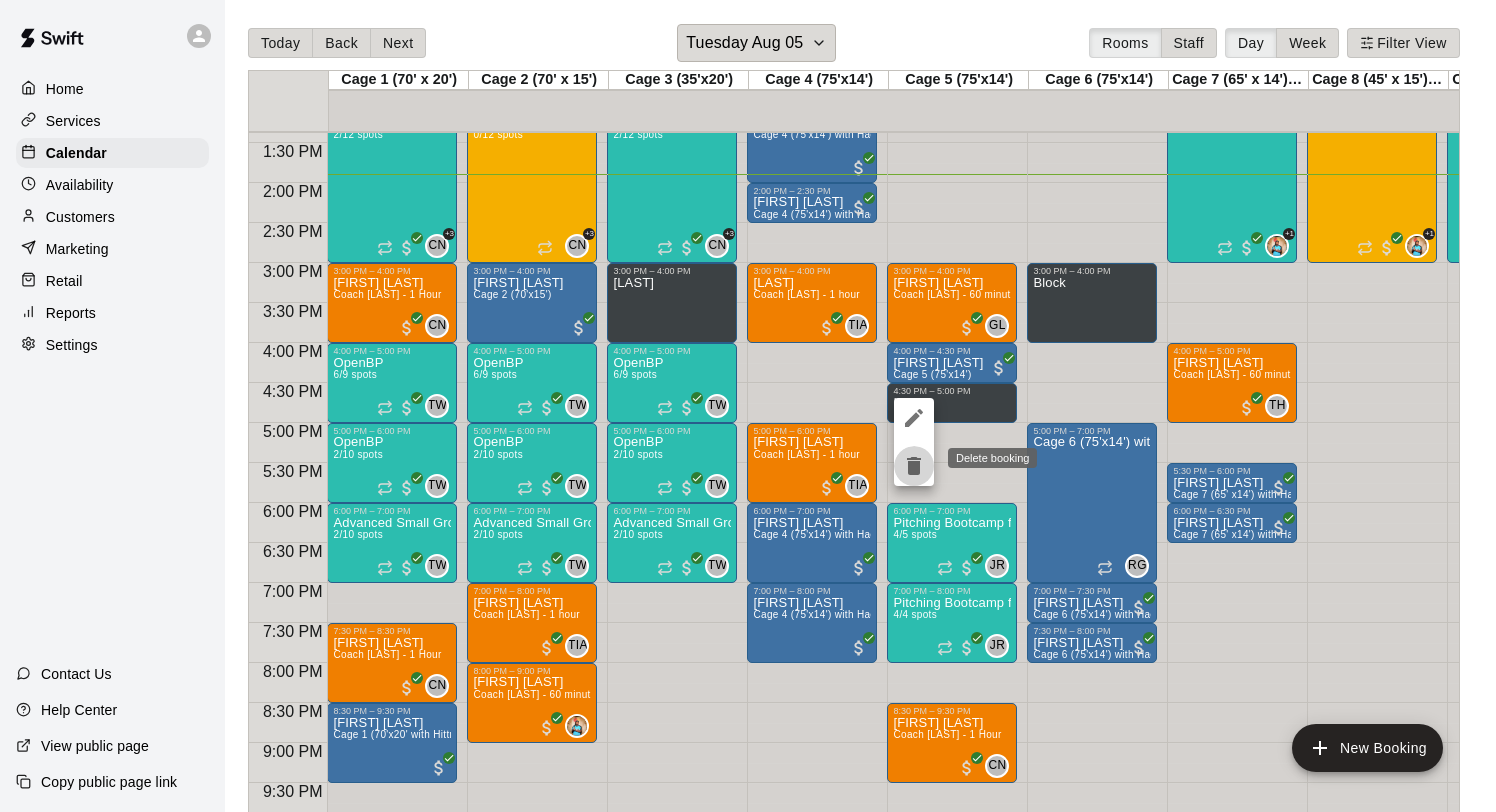 click 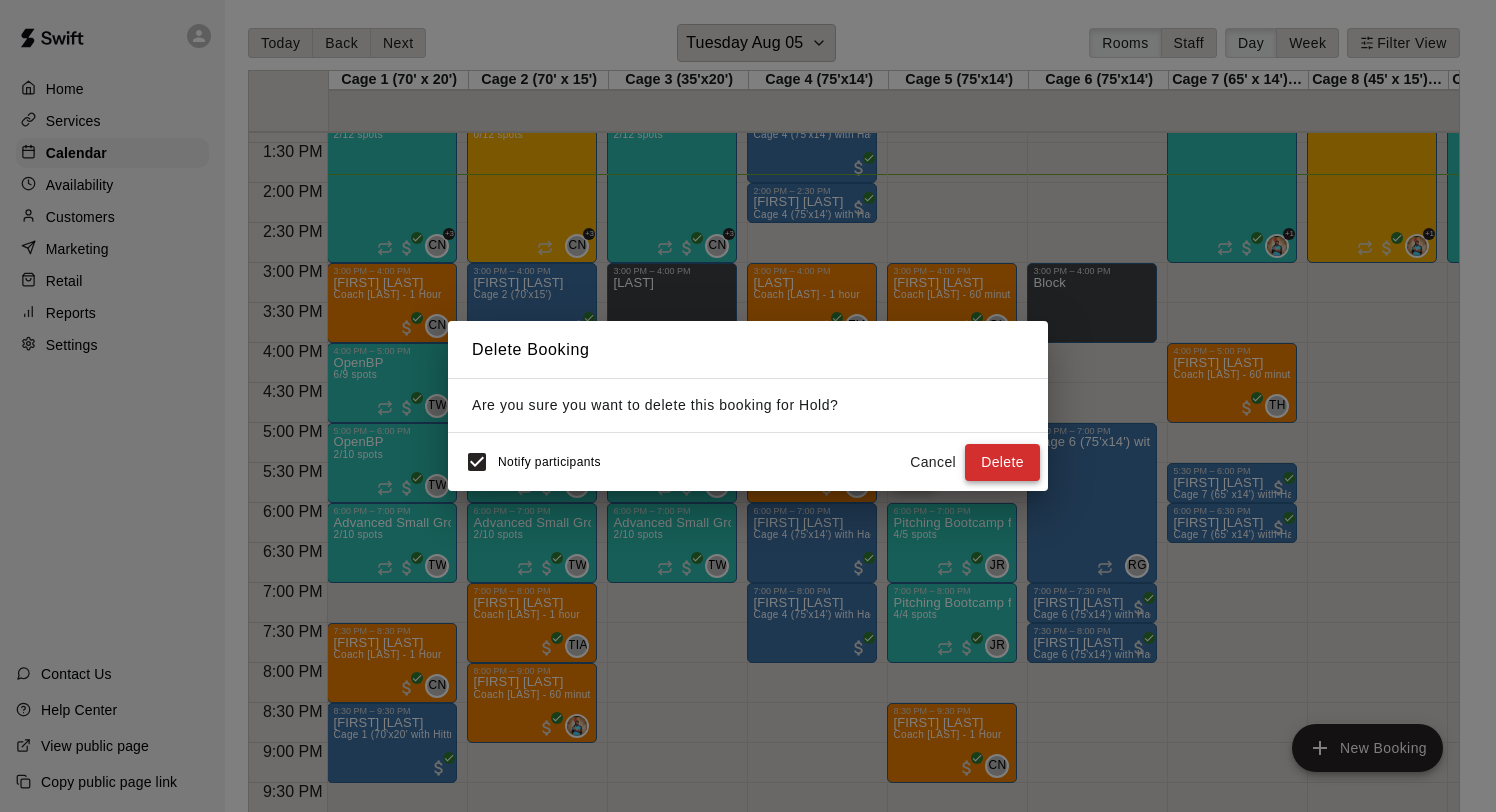 click on "Delete" at bounding box center (1002, 462) 